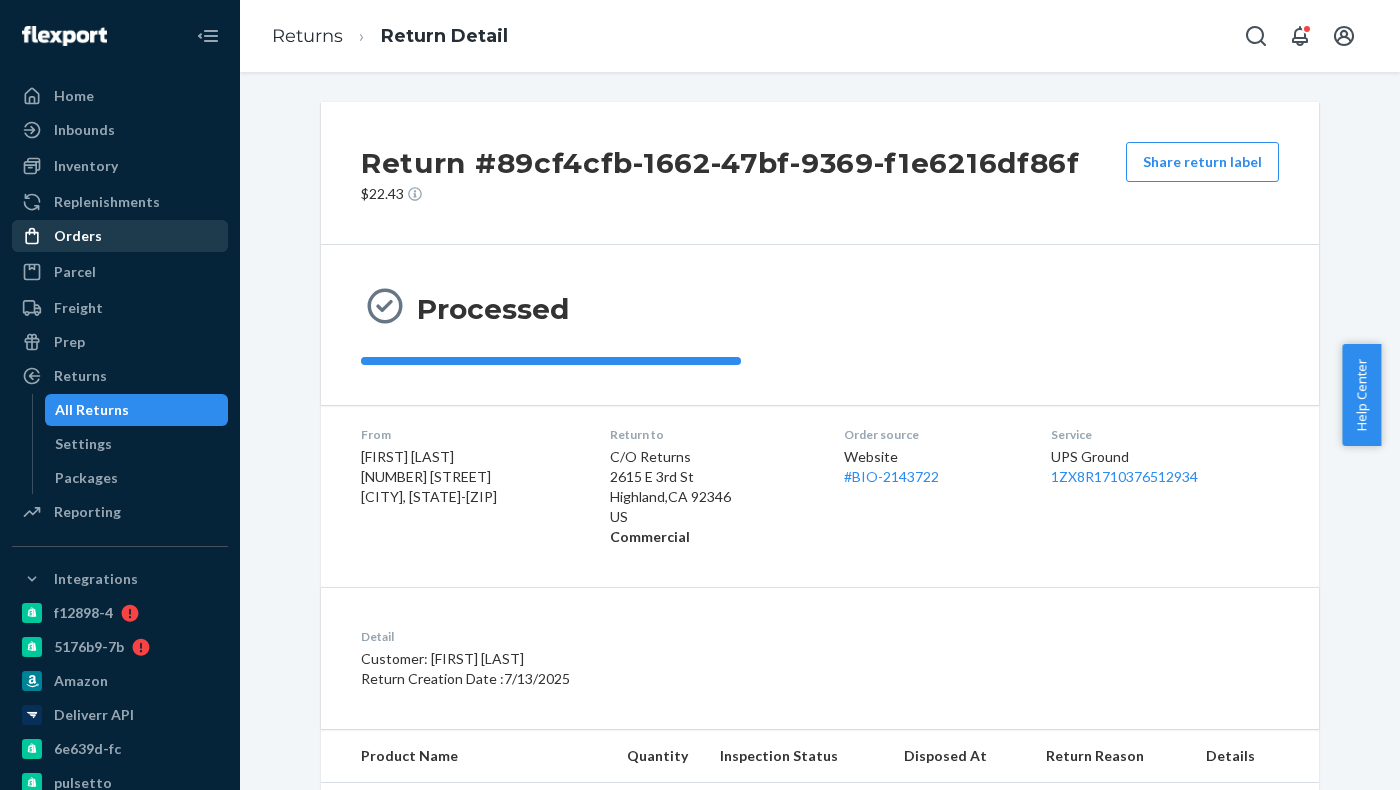 scroll, scrollTop: 0, scrollLeft: 0, axis: both 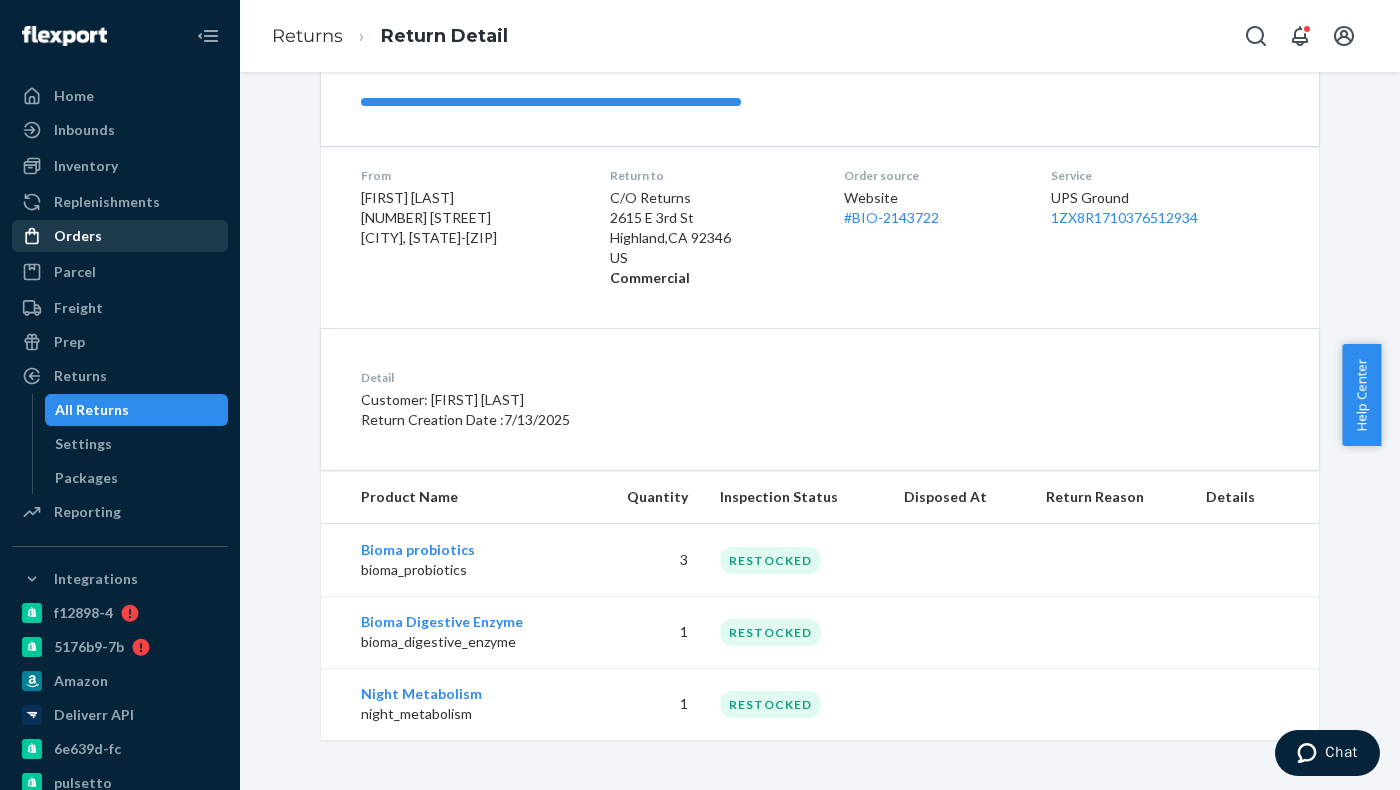 click on "Orders" at bounding box center [120, 236] 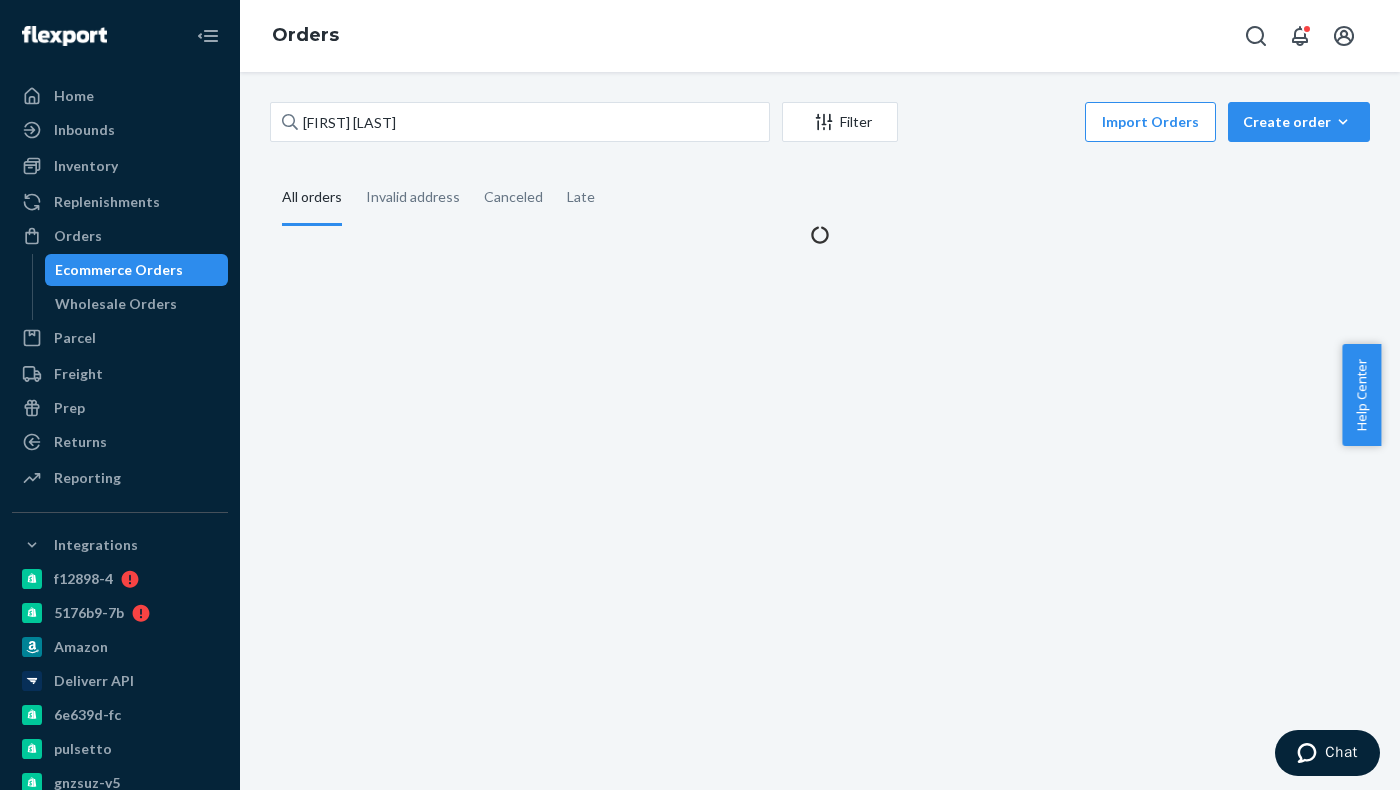 scroll, scrollTop: 0, scrollLeft: 0, axis: both 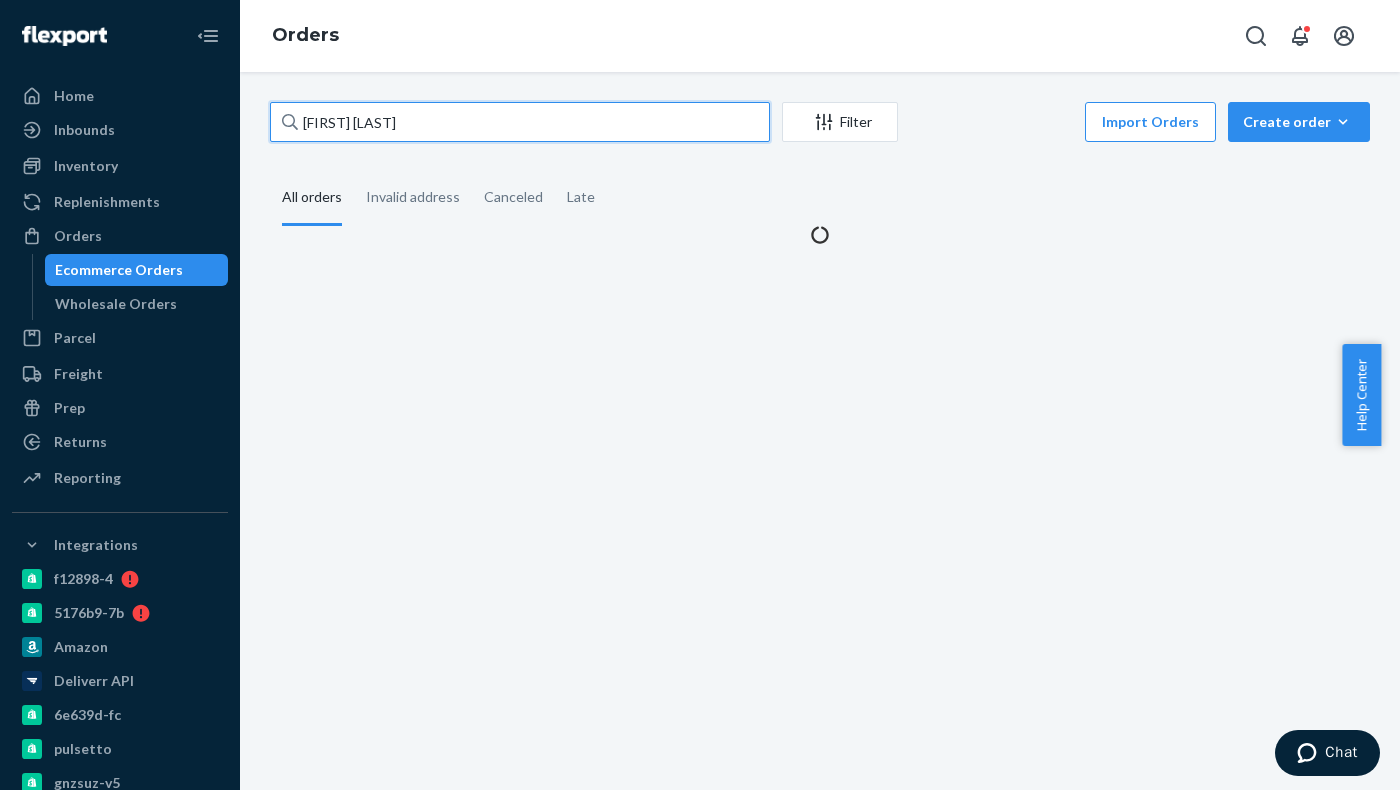 click on "[FIRST] [LAST]" at bounding box center [520, 122] 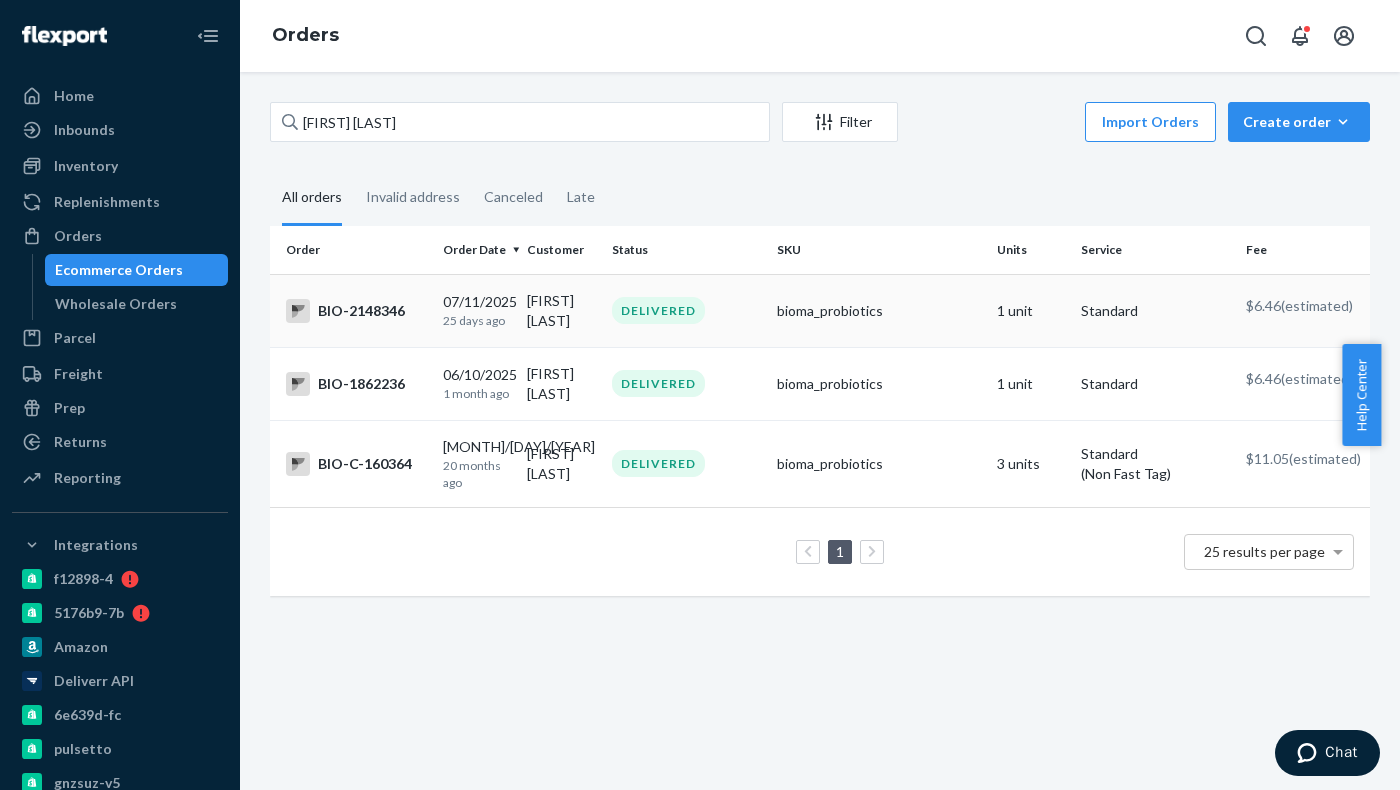 click on "DELIVERED" at bounding box center [658, 310] 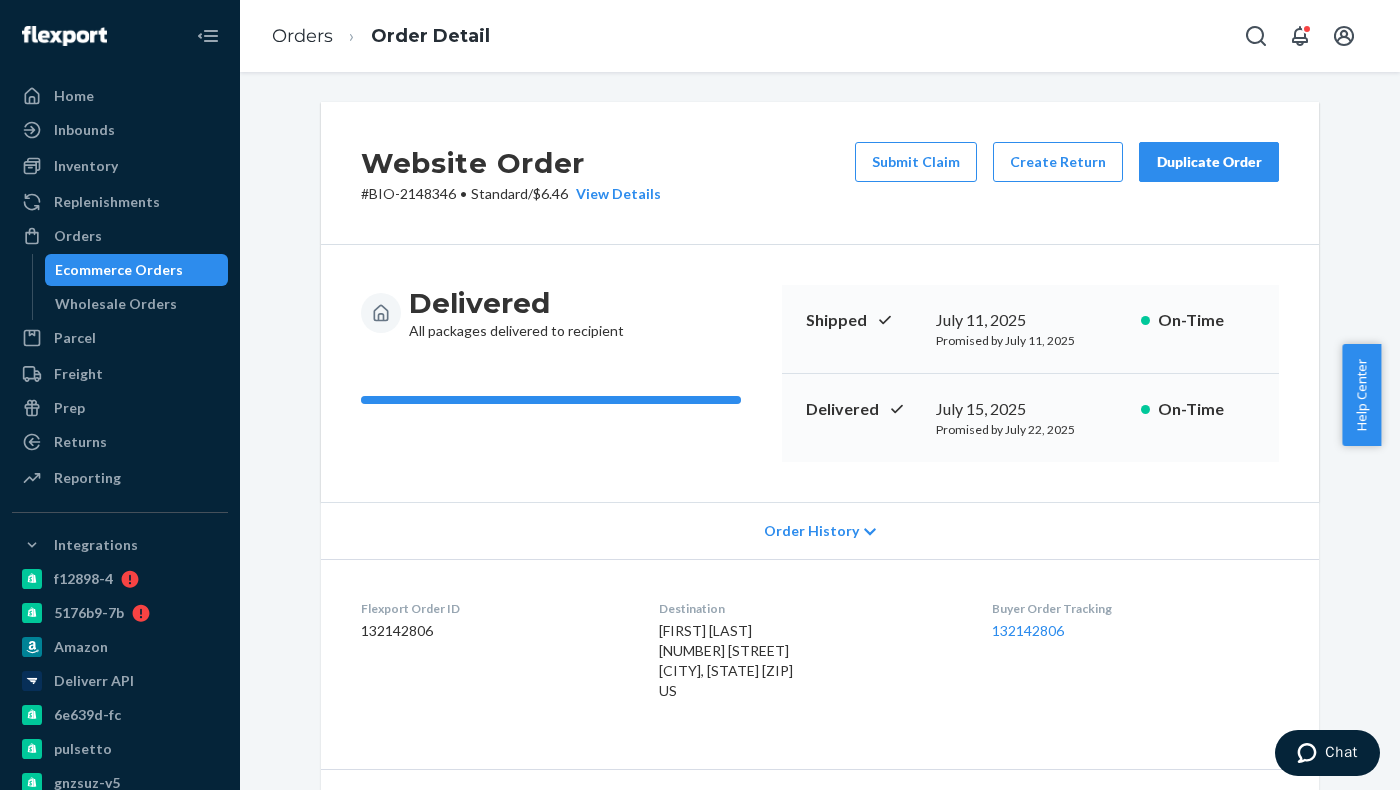 click on "Delivered All packages delivered to recipient Shipped [DATE] [TIME] Promised by [DATE] [TIME] On-Time Delivered [DATE] [TIME] Promised by [DATE] [TIME] On-Time" at bounding box center (820, 373) 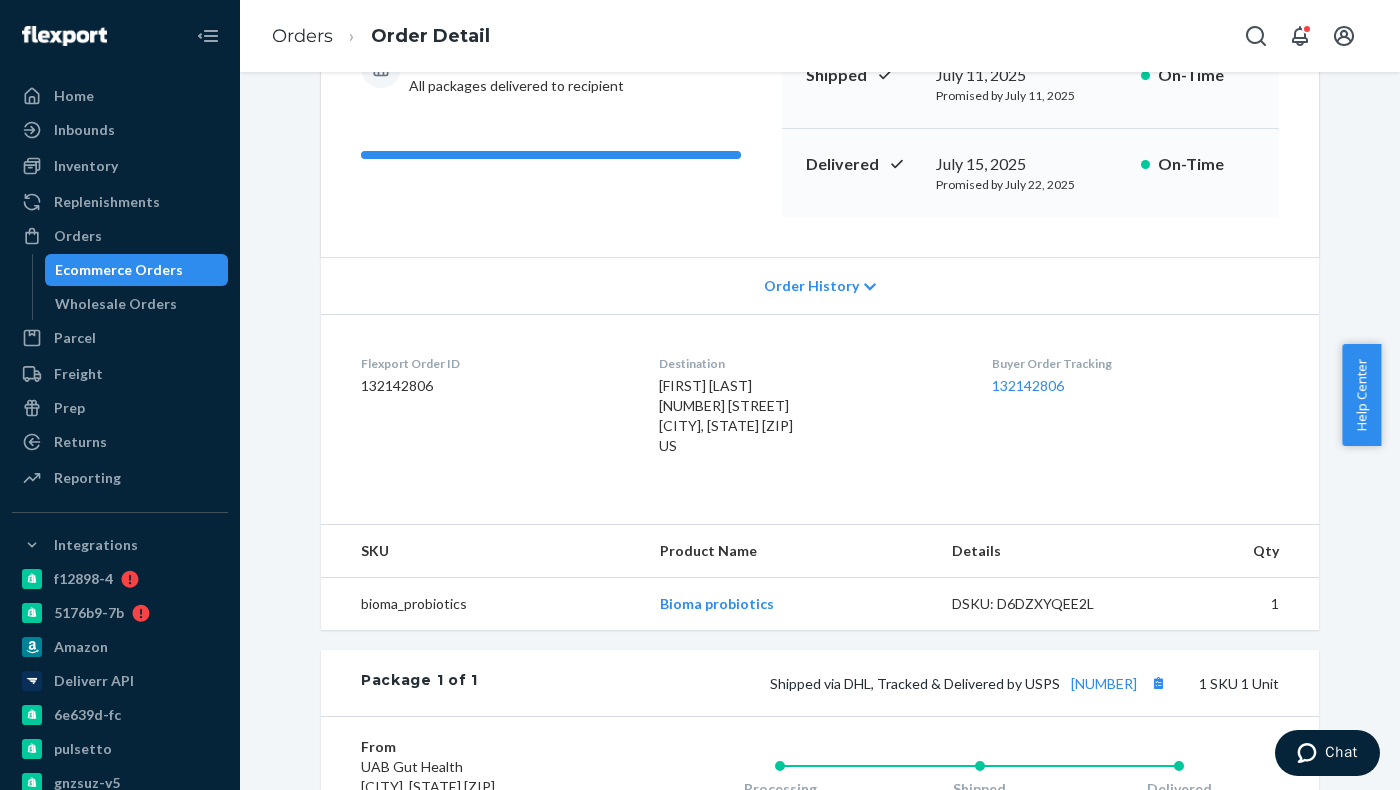 scroll, scrollTop: 0, scrollLeft: 0, axis: both 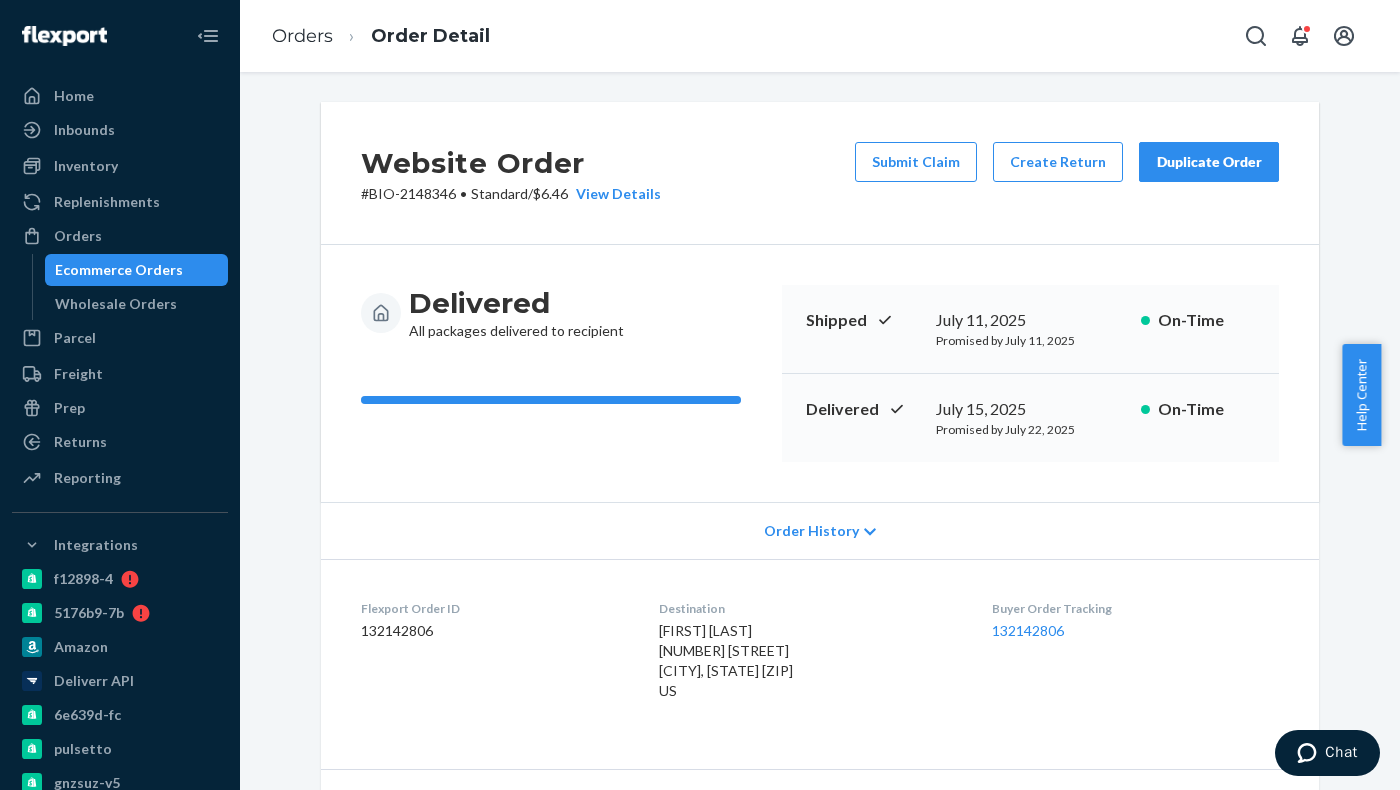 click on "# BIO-2148346 • Standard  /  $6.46 View Details" at bounding box center [511, 194] 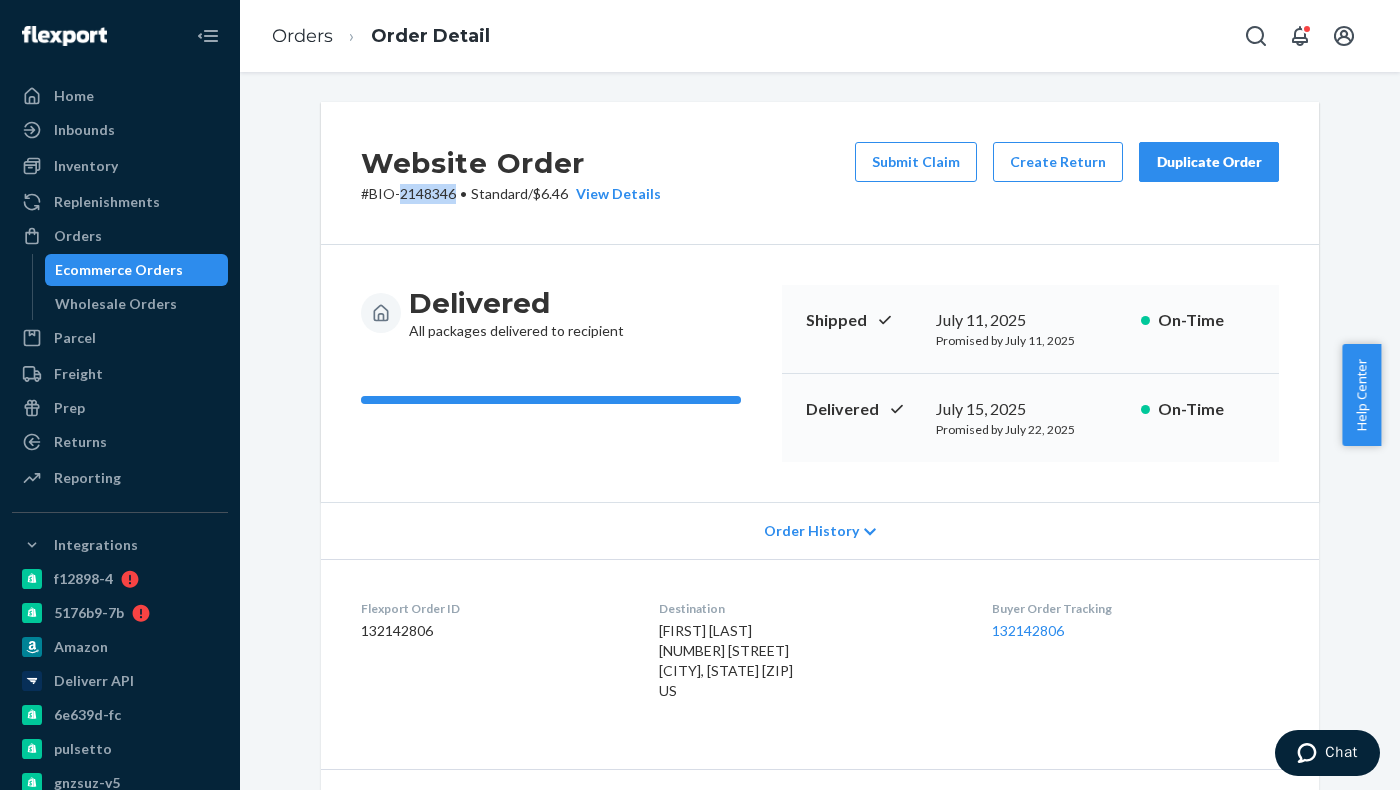 click on "# BIO-2148346 • Standard  /  $6.46 View Details" at bounding box center [511, 194] 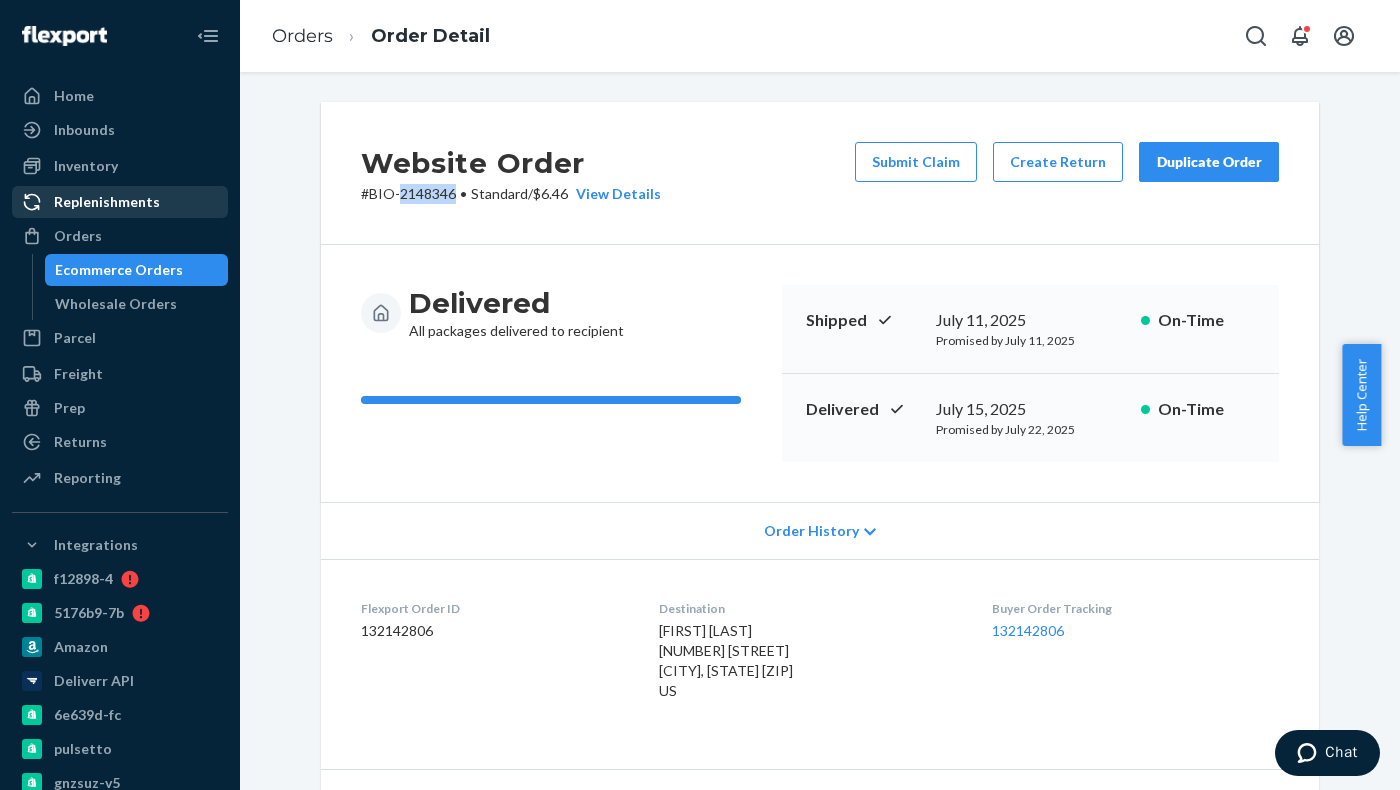 click on "Replenishments" at bounding box center [107, 202] 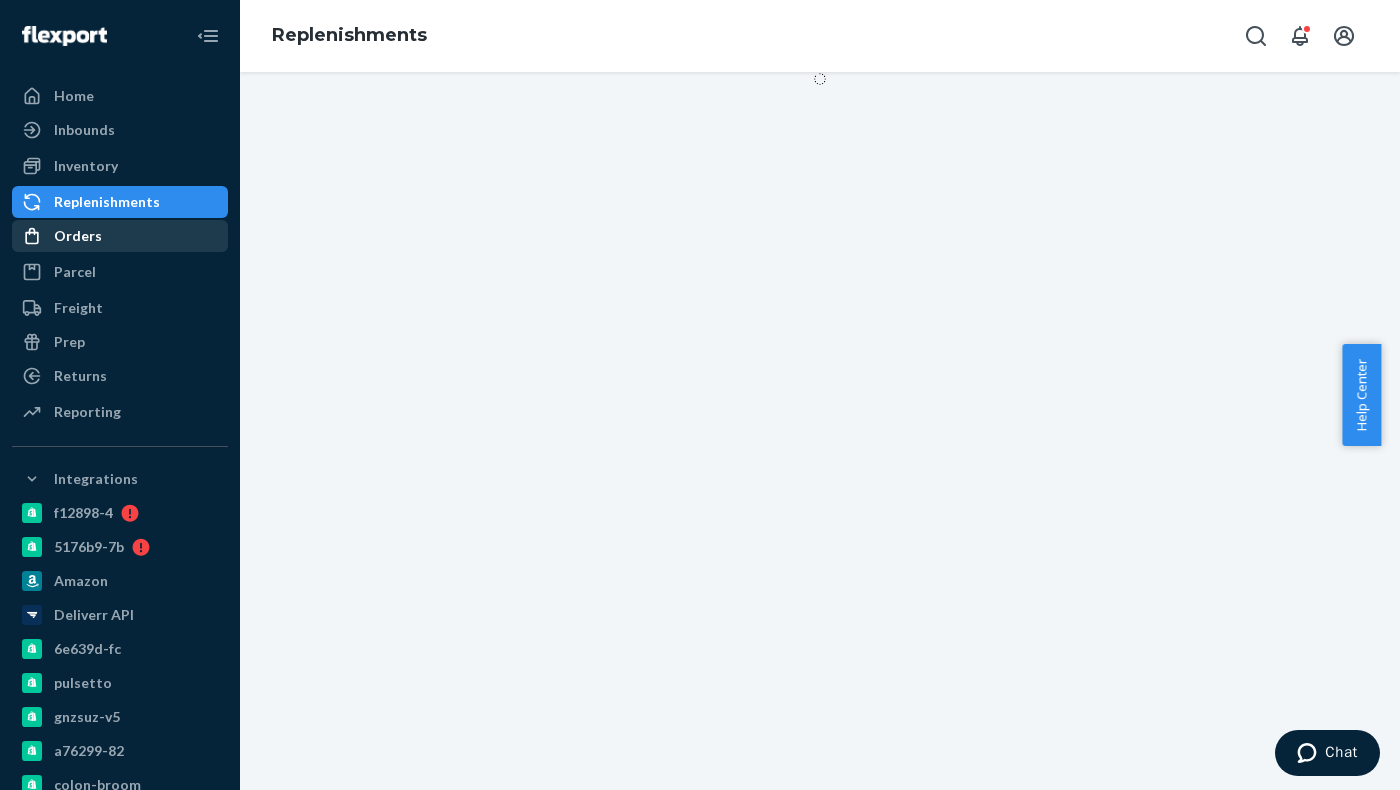 click on "Orders" at bounding box center [78, 236] 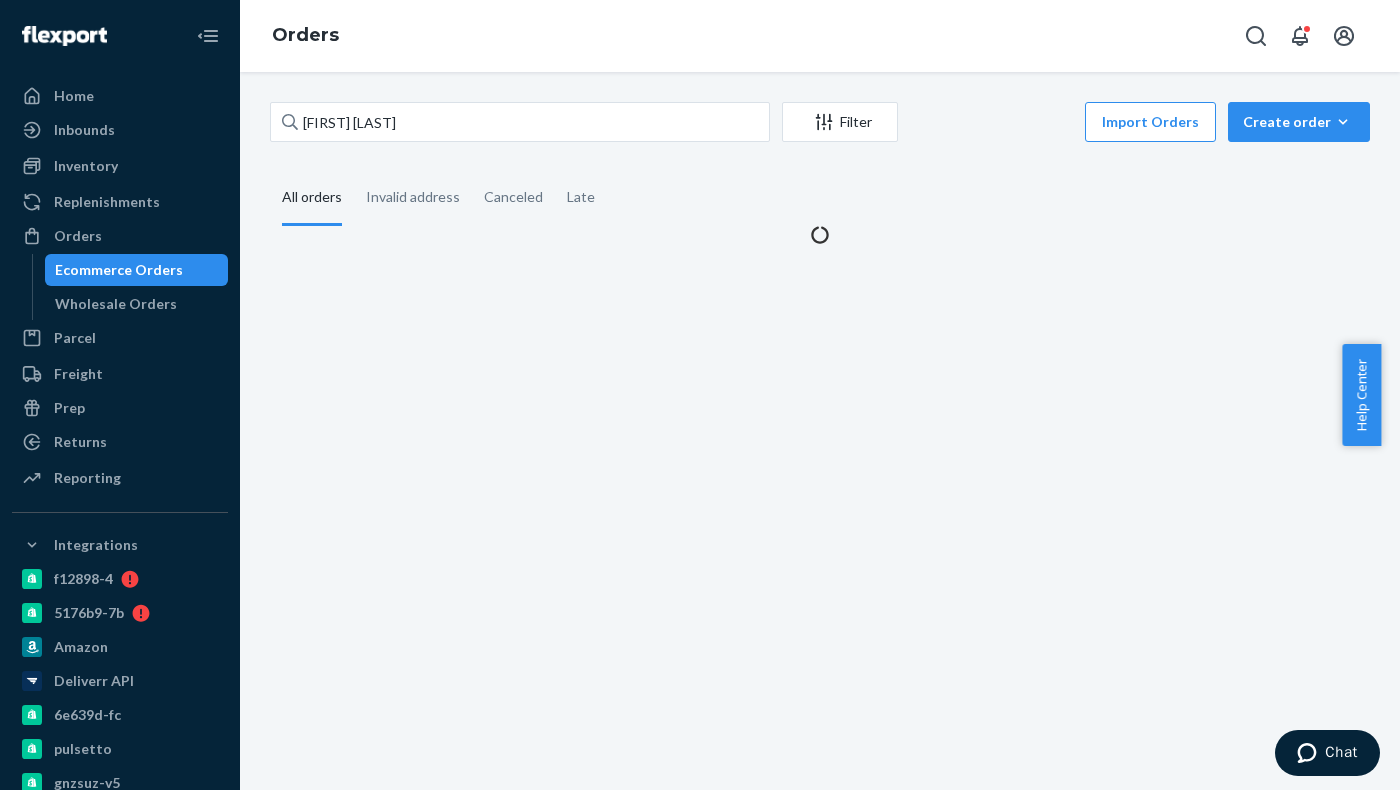 click on "[FIRST] [LAST] Filter Import Orders Create order Ecommerce order Removal order All orders Invalid address Canceled Late" at bounding box center (820, 431) 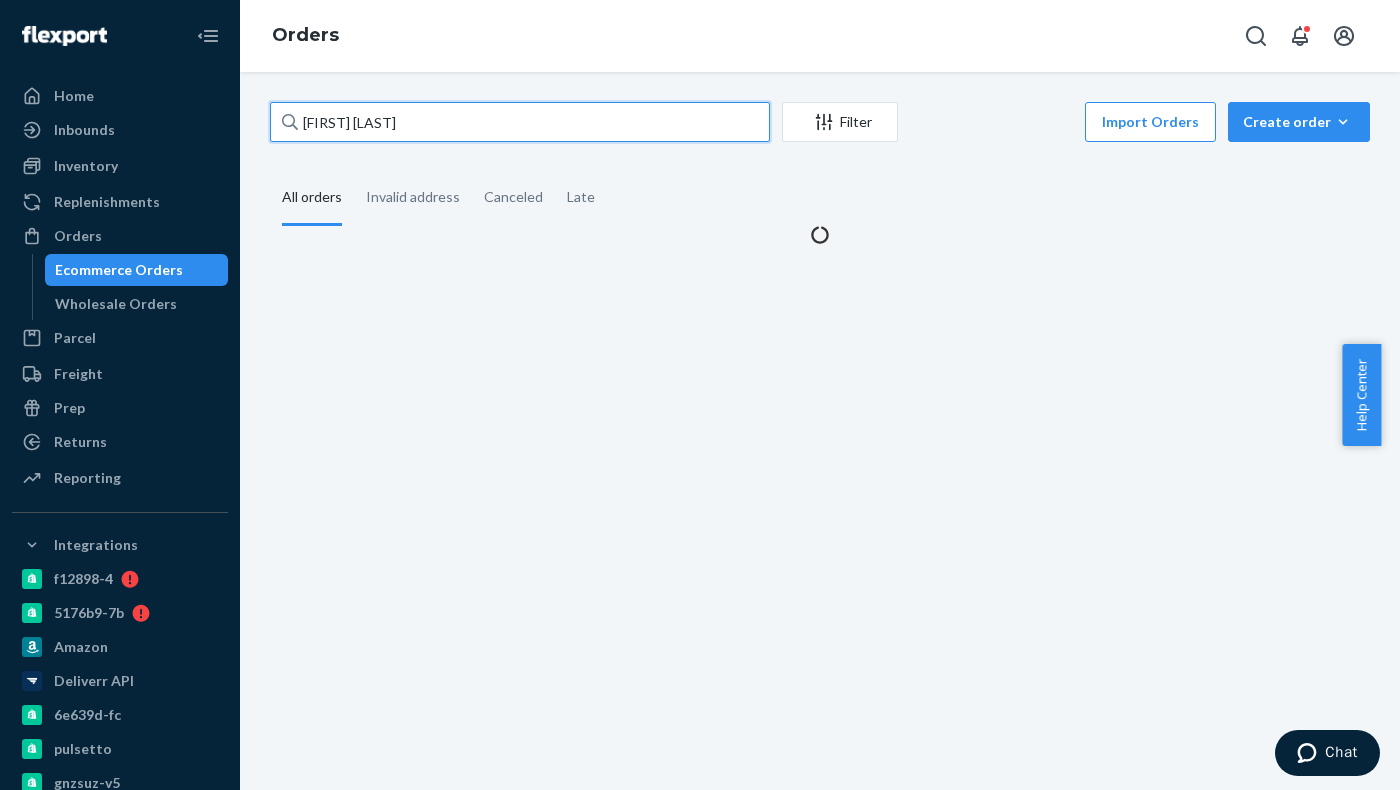 click on "[FIRST] [LAST]" at bounding box center (520, 122) 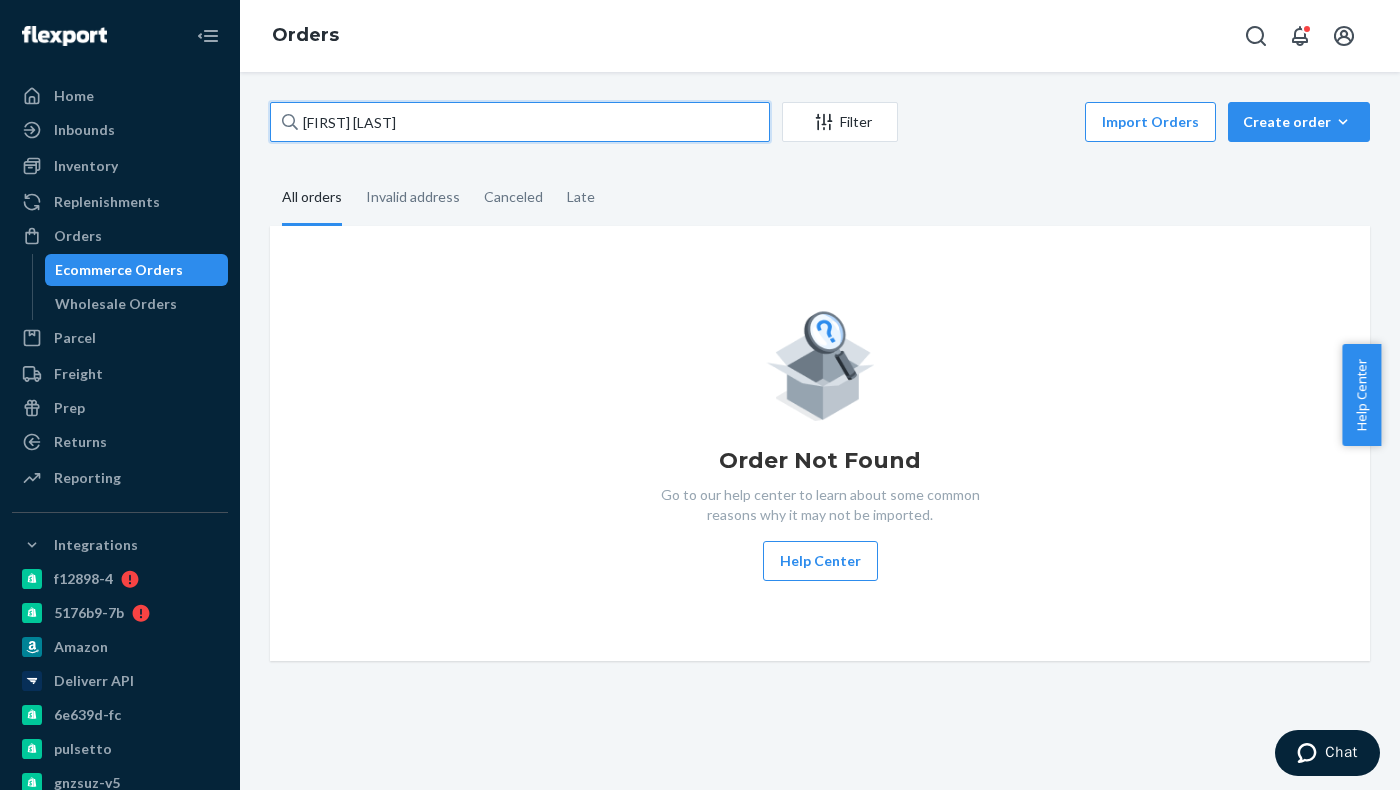 click on "[FIRST] [LAST]" at bounding box center (520, 122) 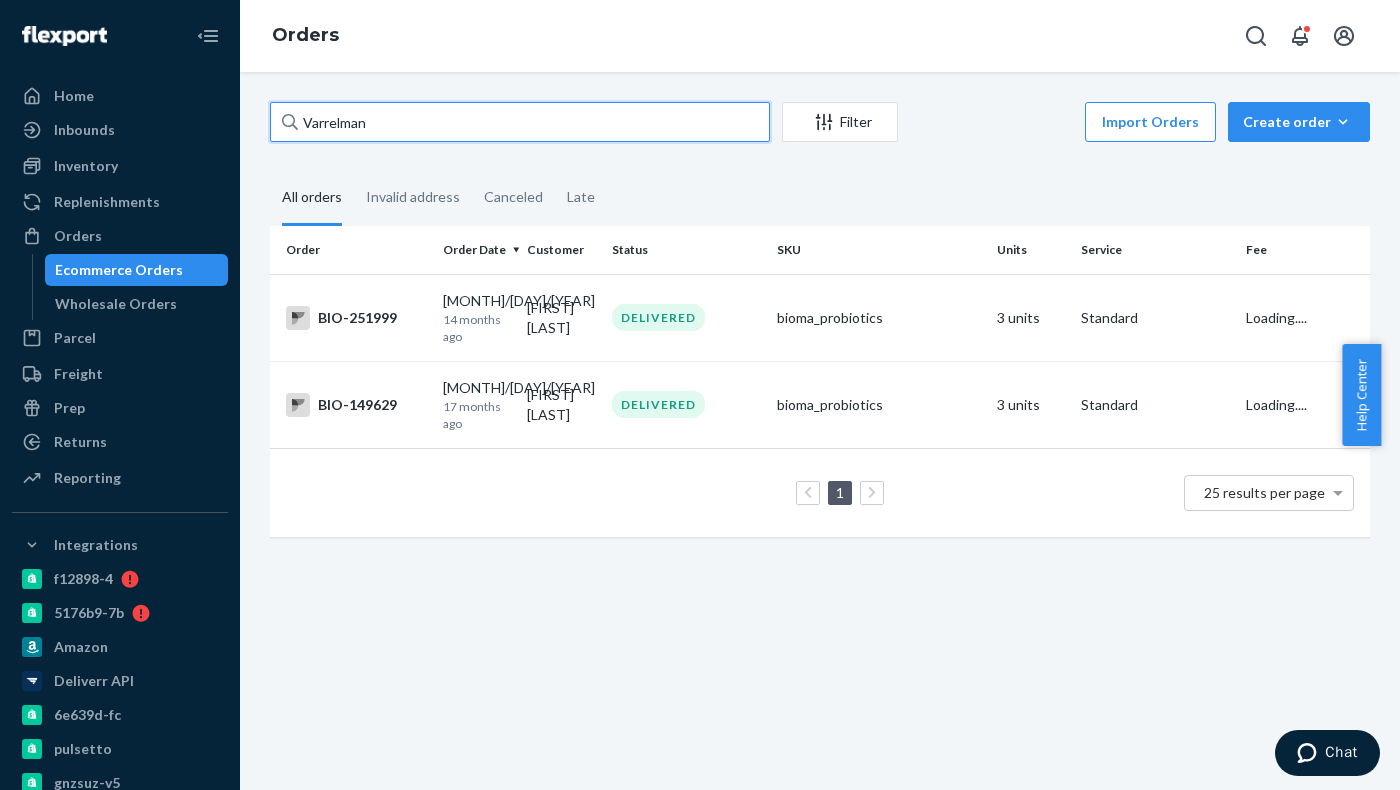 click on "Varrelman" at bounding box center [520, 122] 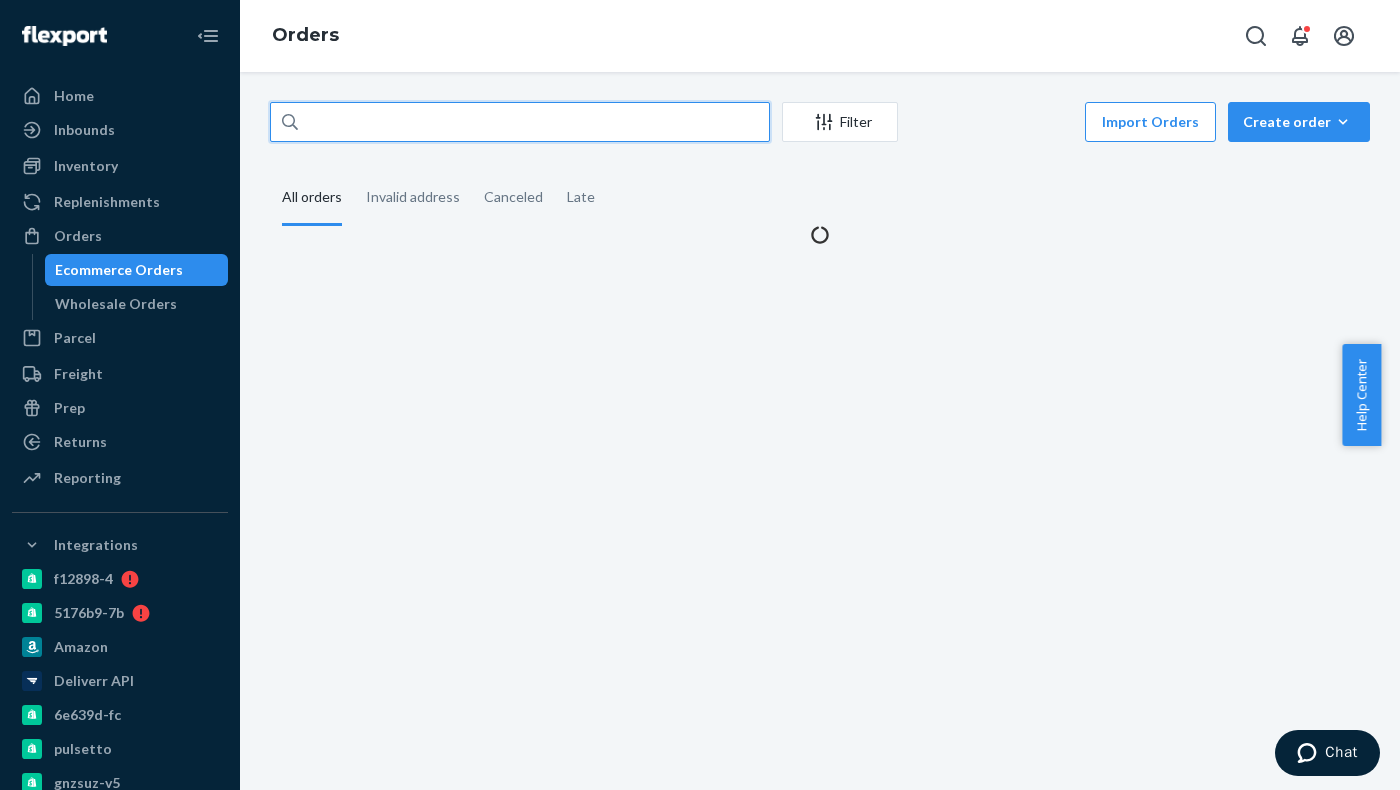 click at bounding box center [520, 122] 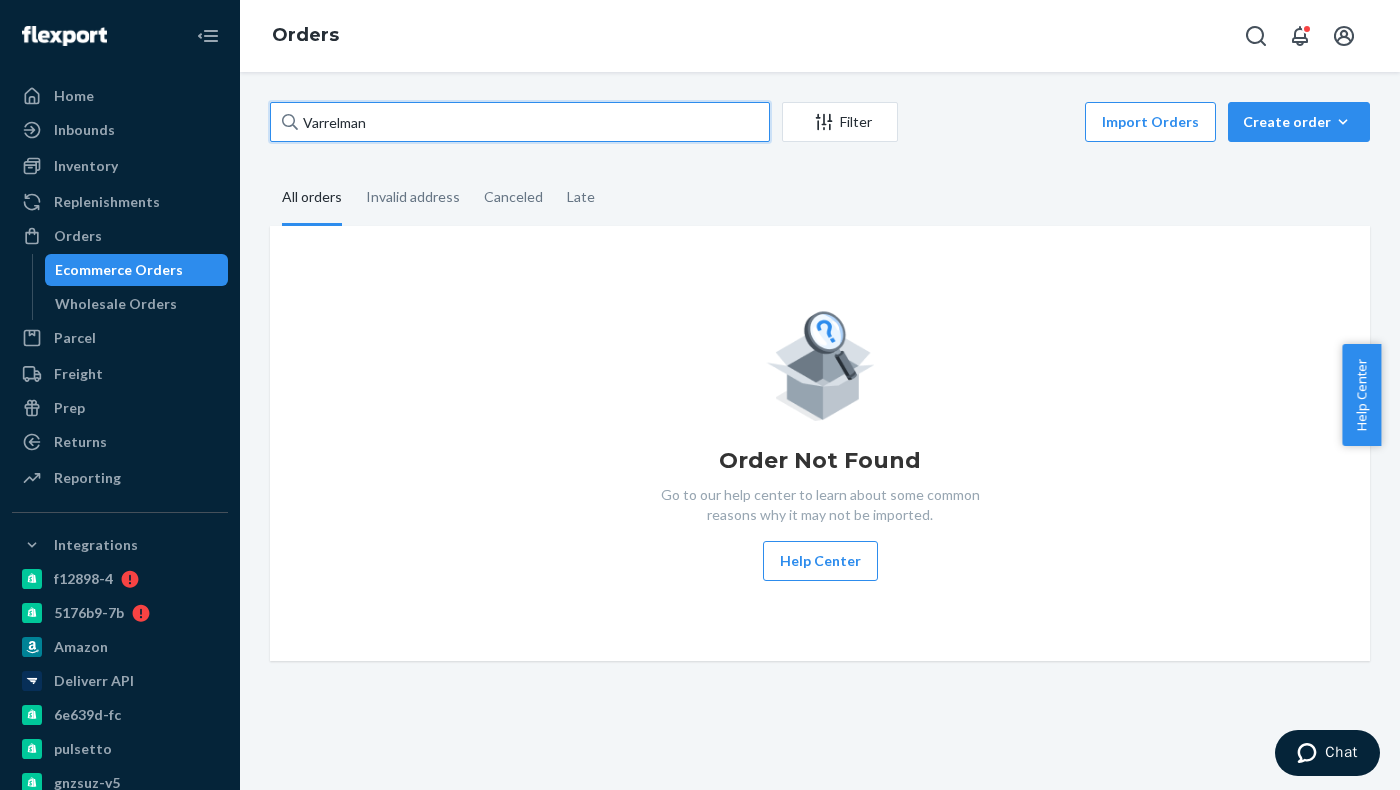 paste 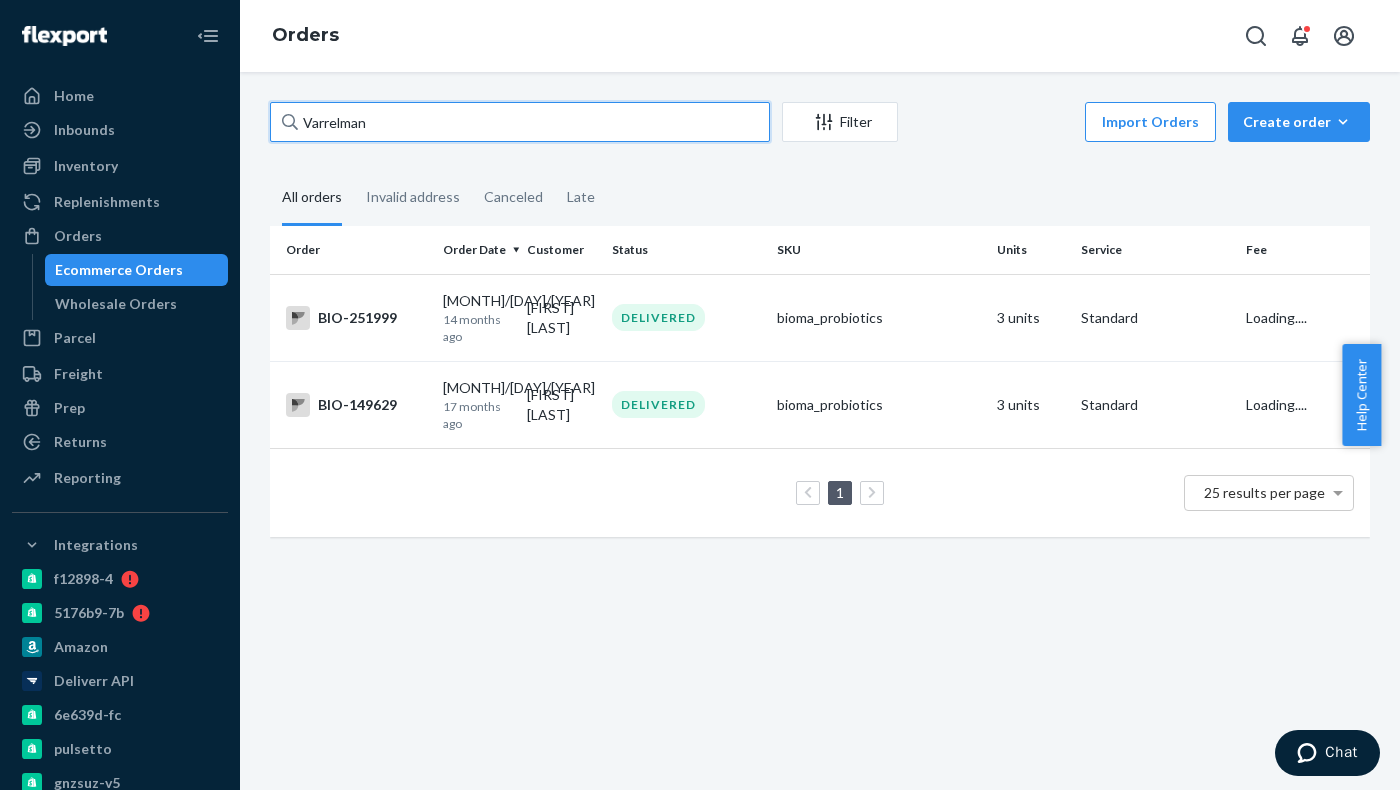 click on "Varrelman" at bounding box center [520, 122] 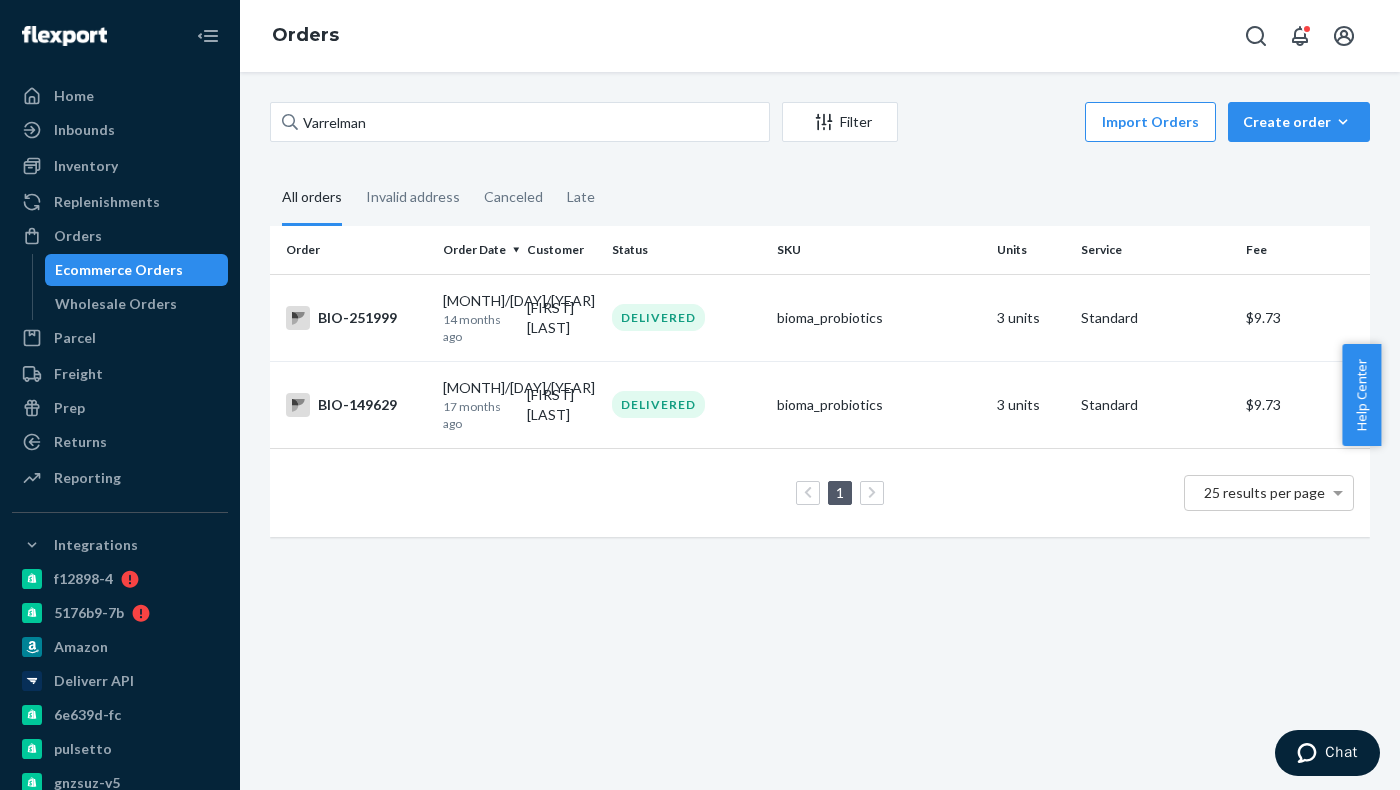 drag, startPoint x: 1080, startPoint y: 658, endPoint x: 562, endPoint y: 166, distance: 714.4144 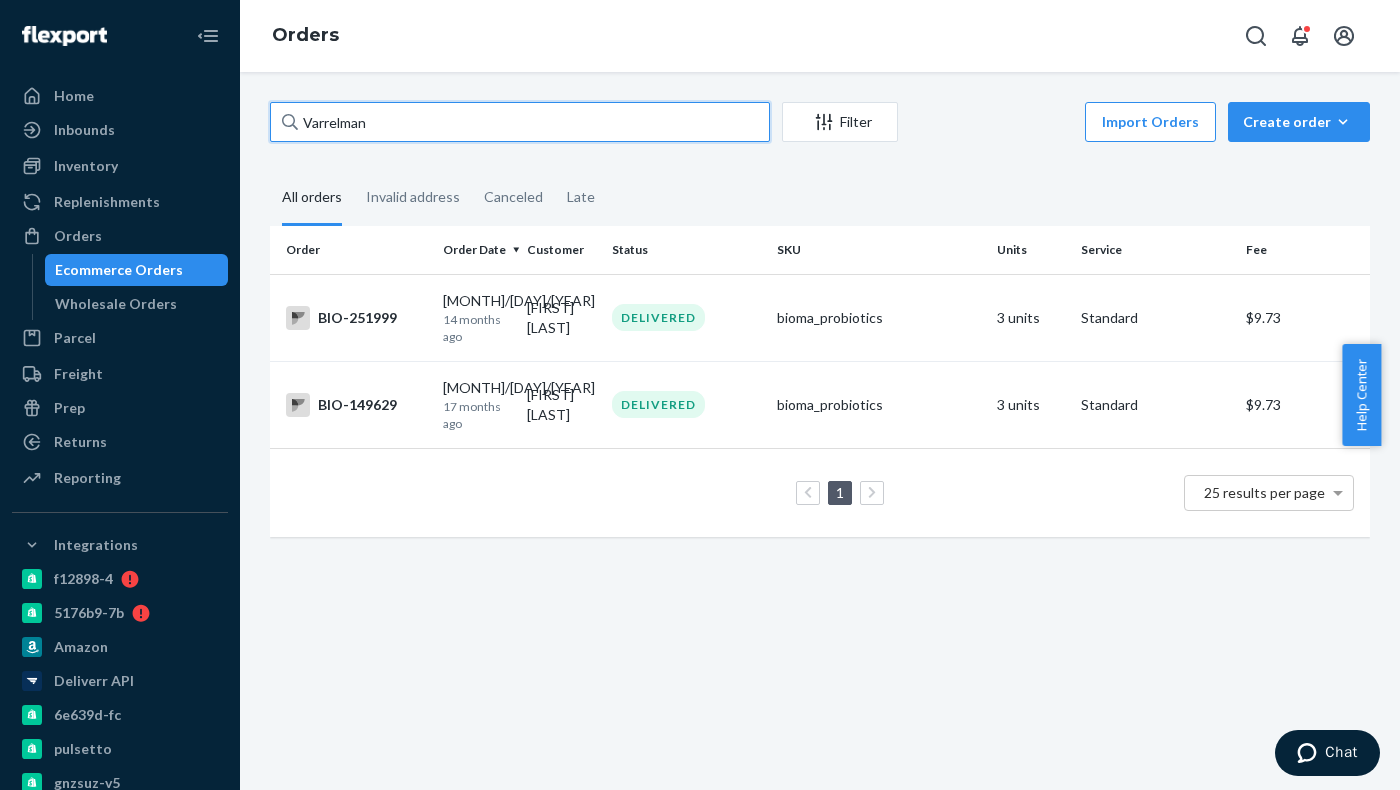 click on "Varrelman" at bounding box center [520, 122] 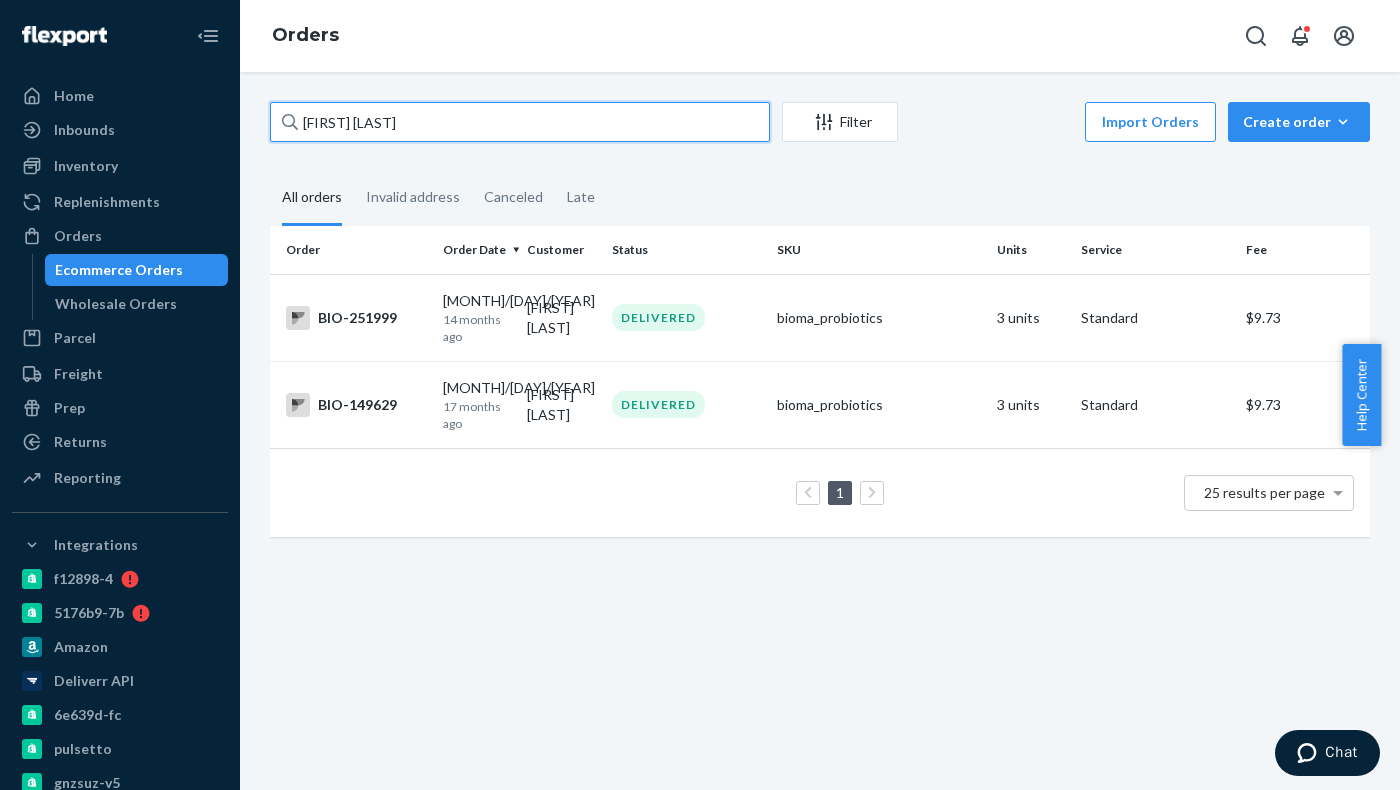 type on "[FIRST] [LAST]" 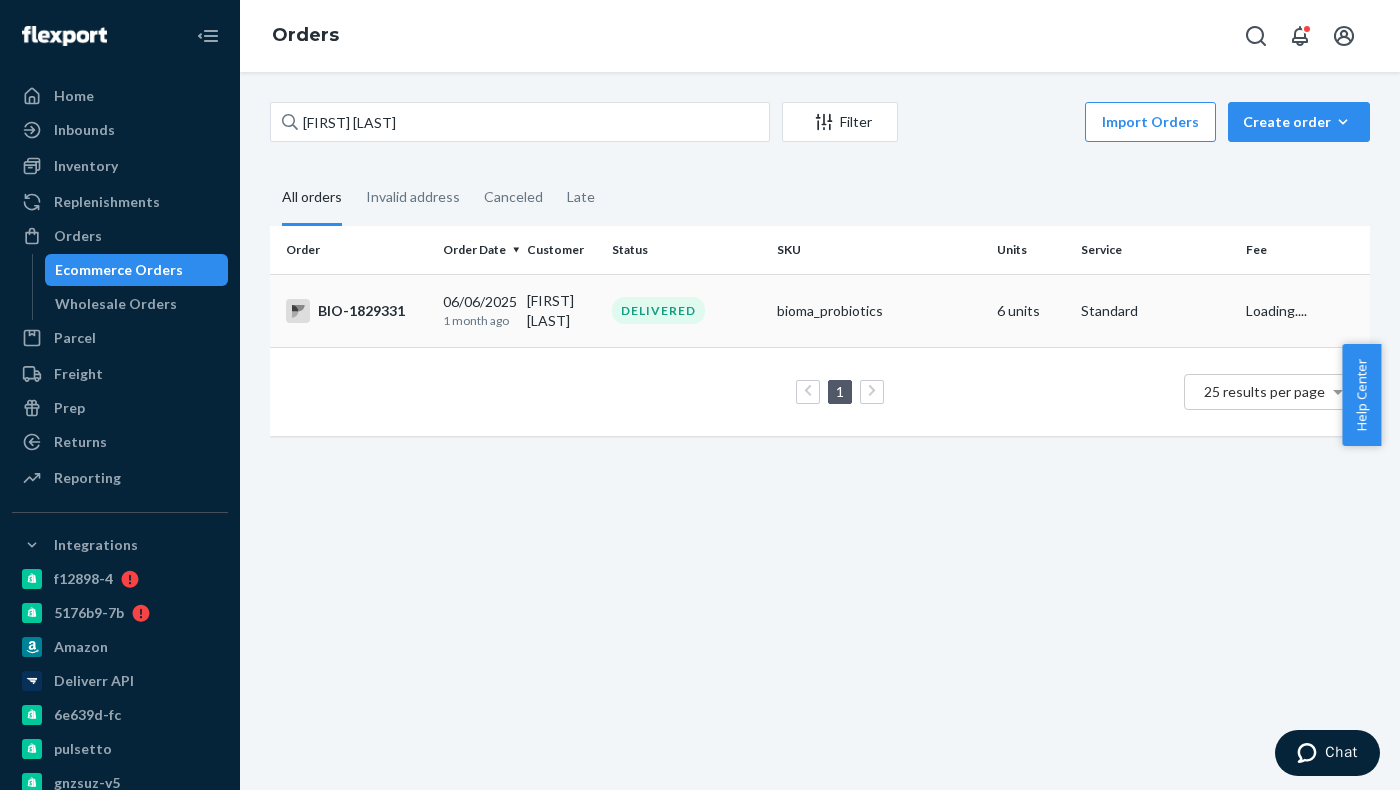 click on "DELIVERED" at bounding box center [686, 310] 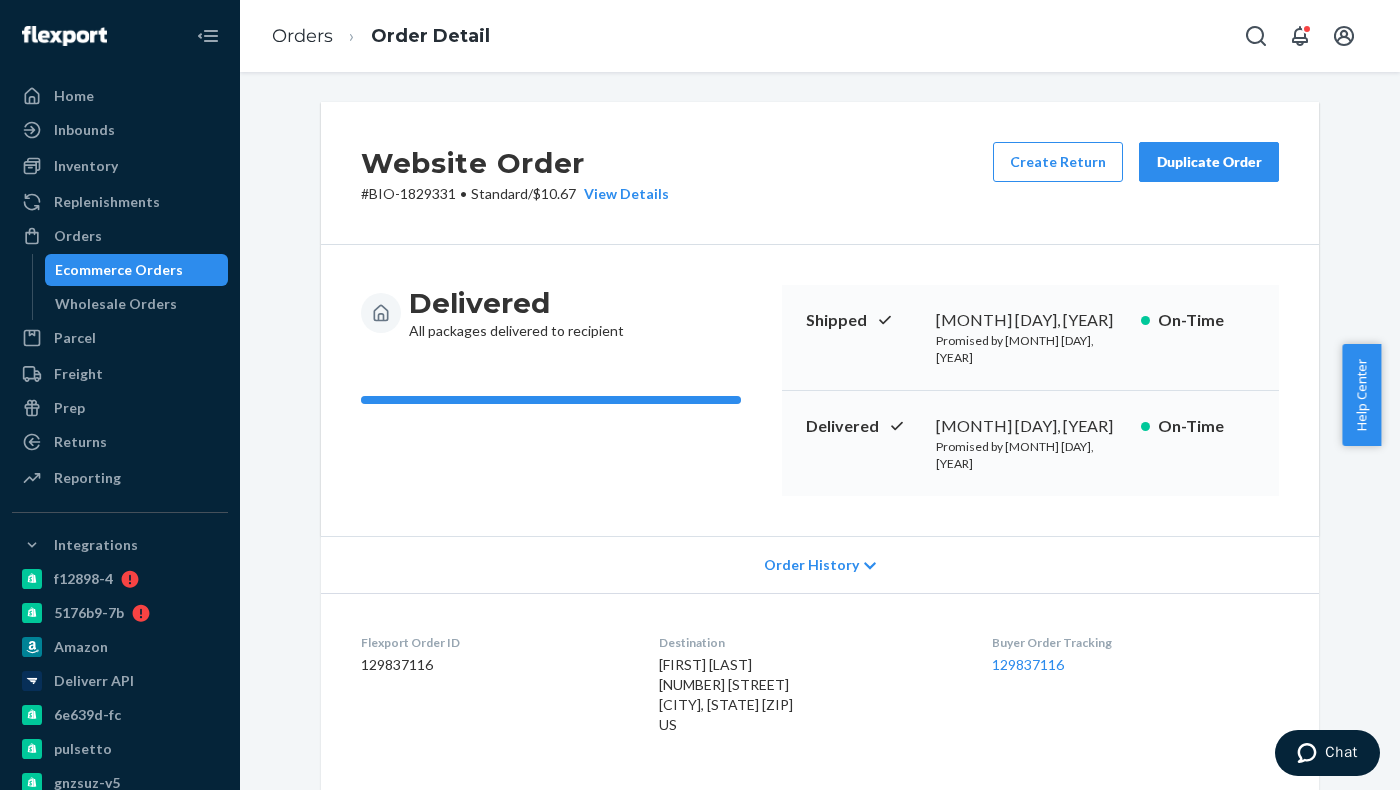 click on "# BIO-1829331 • Standard  /  $10.67 View Details" at bounding box center (515, 194) 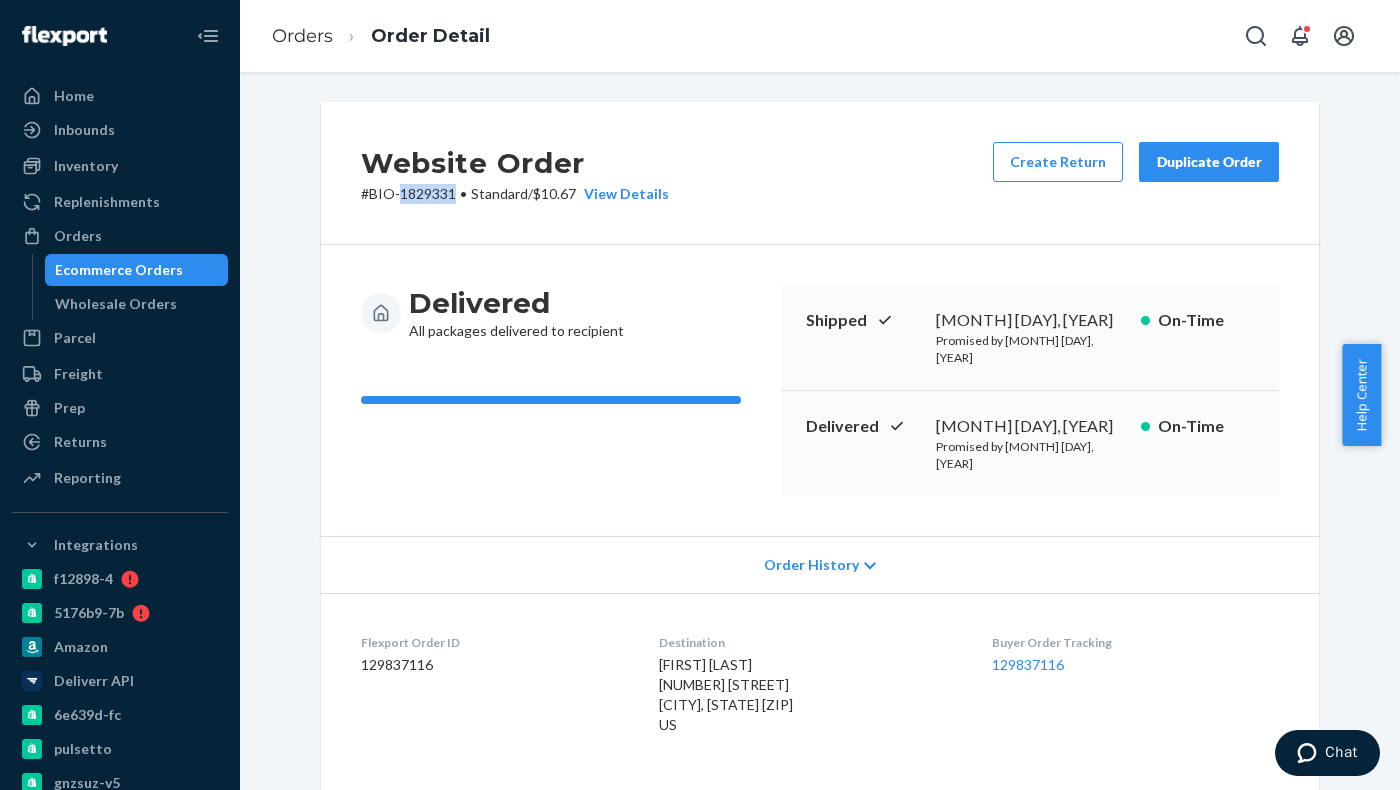 click on "# BIO-1829331 • Standard  /  $10.67 View Details" at bounding box center (515, 194) 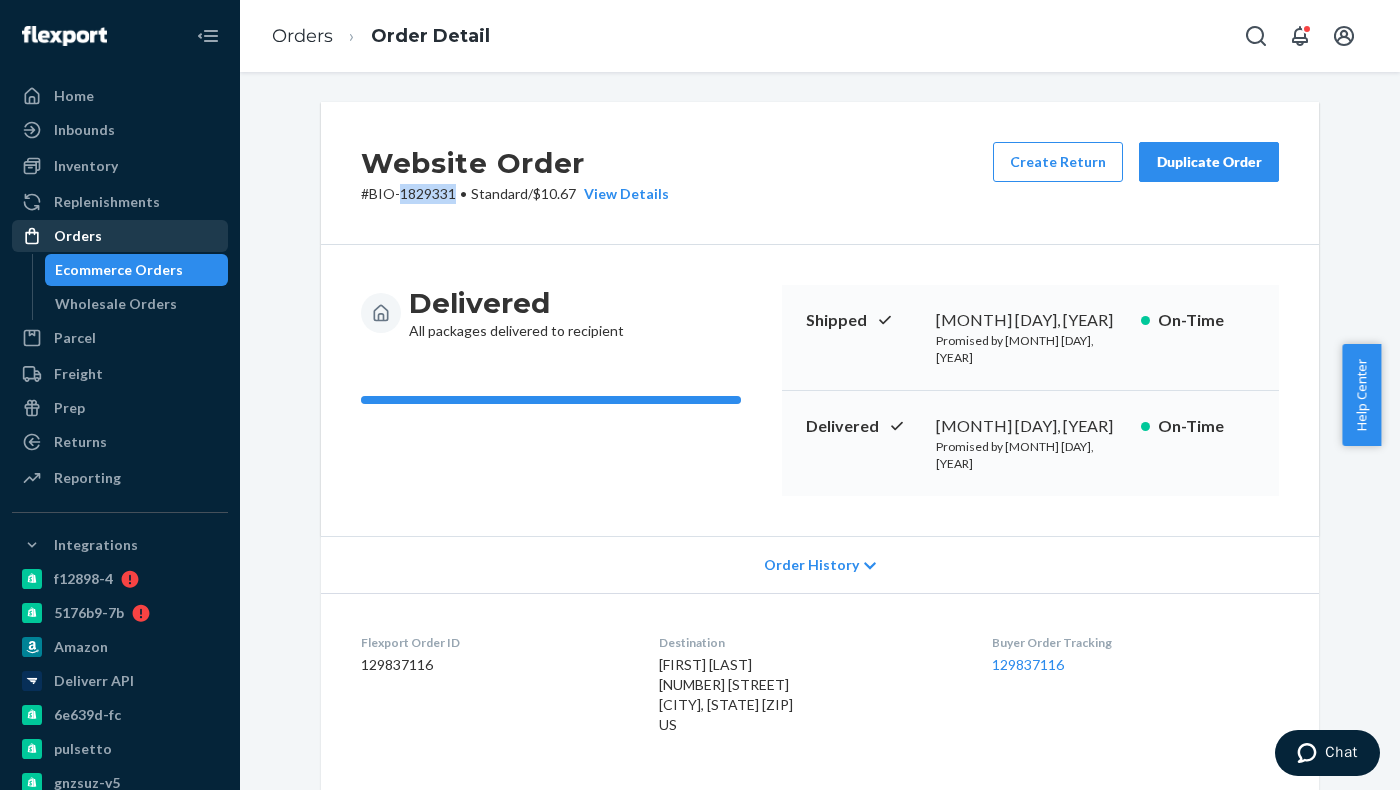 click on "Orders" at bounding box center (78, 236) 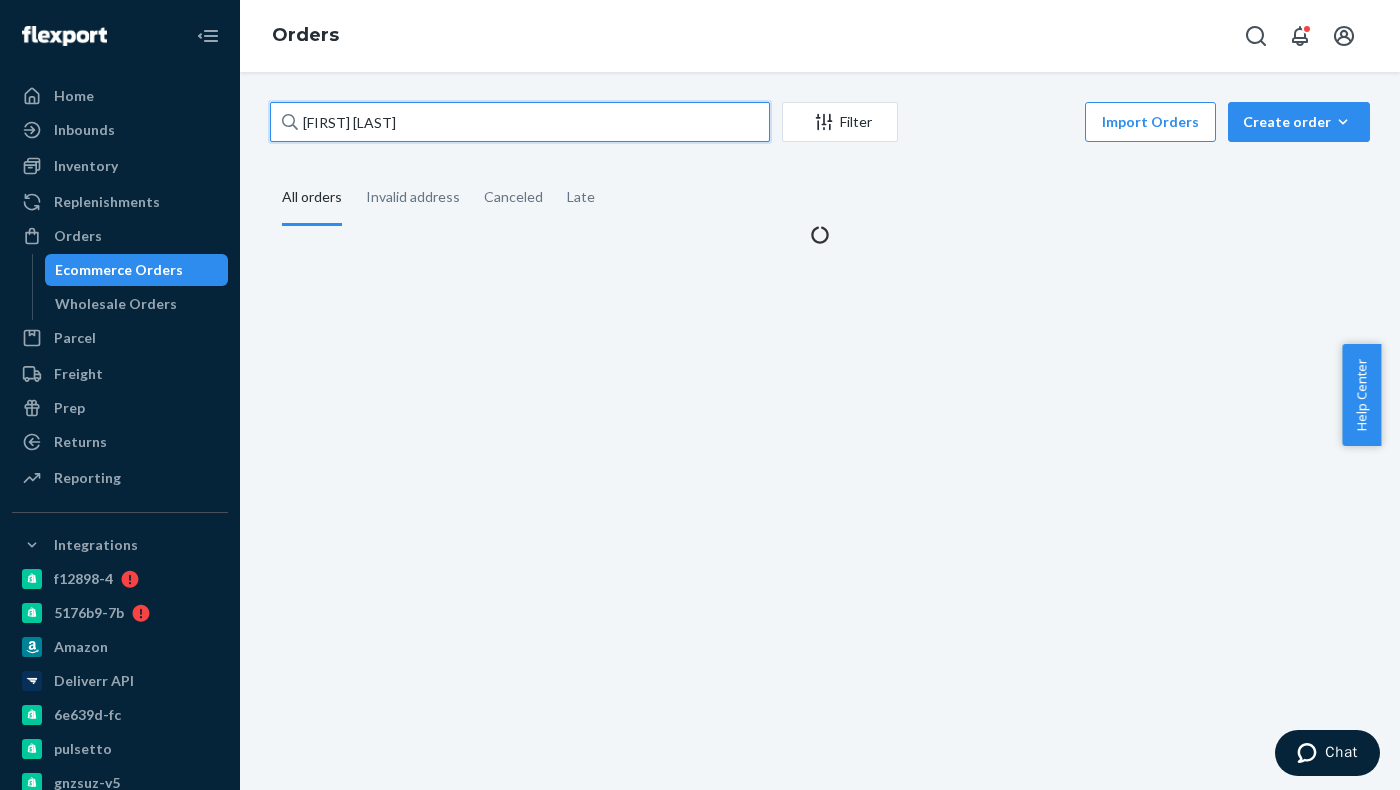 click on "[FIRST] [LAST]" at bounding box center (520, 122) 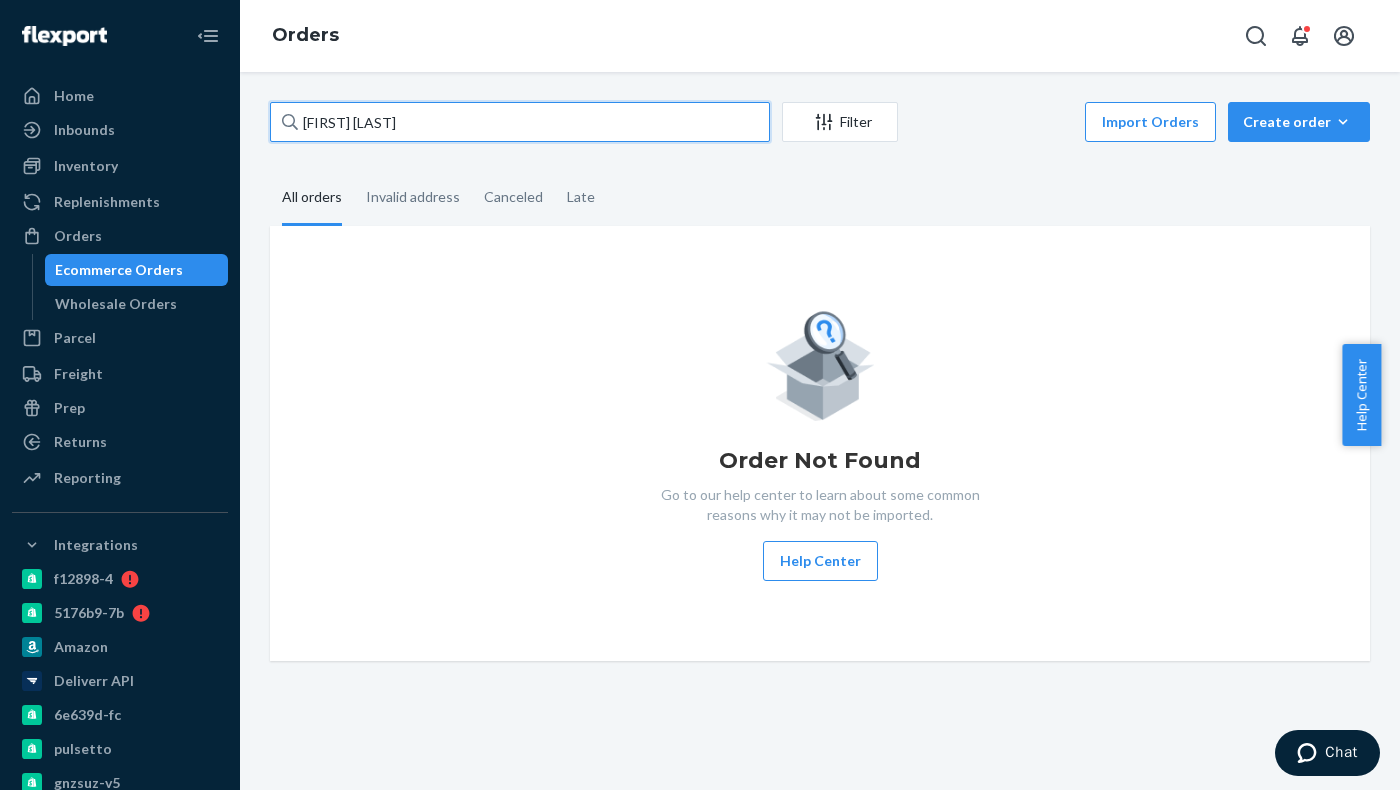 click on "[FIRST] [LAST]" at bounding box center (520, 122) 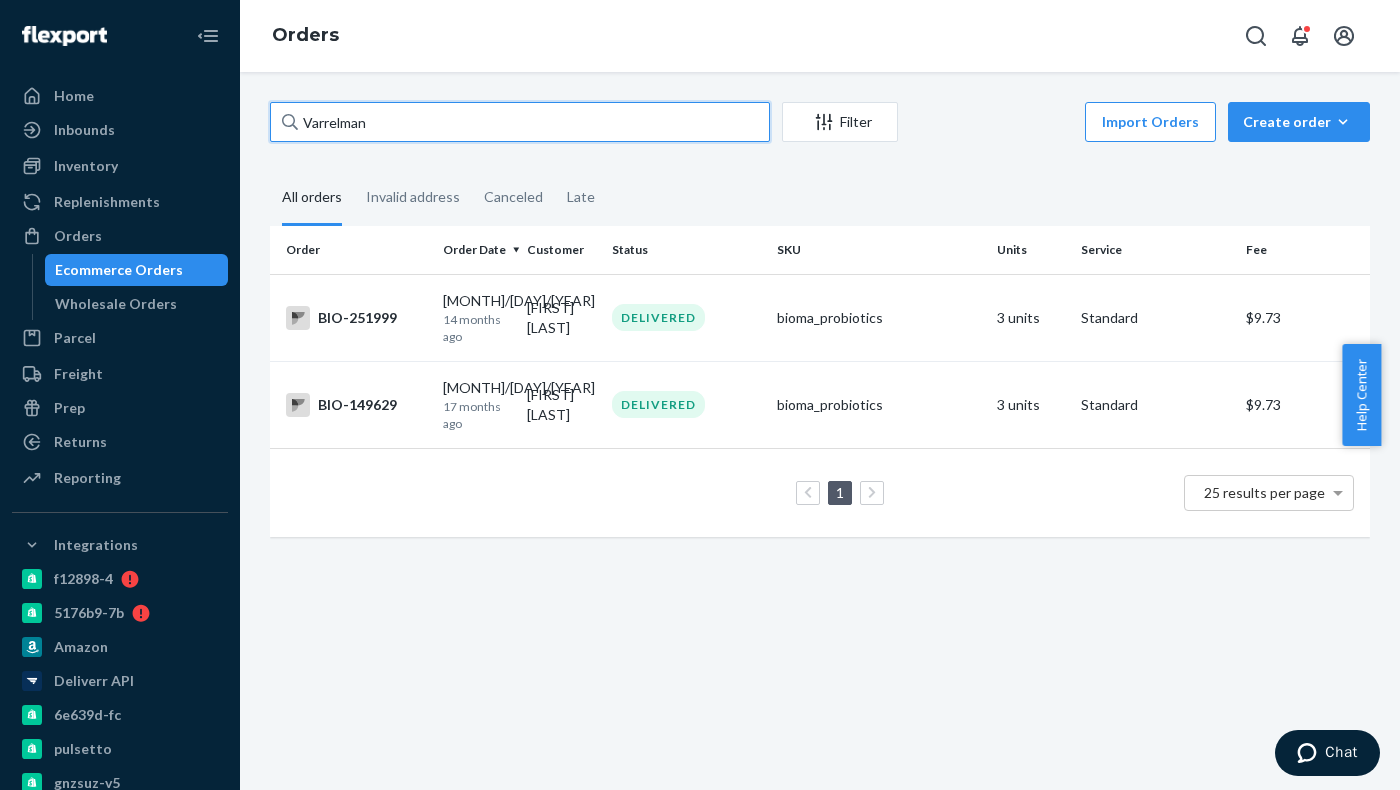 click on "Varrelman" at bounding box center [520, 122] 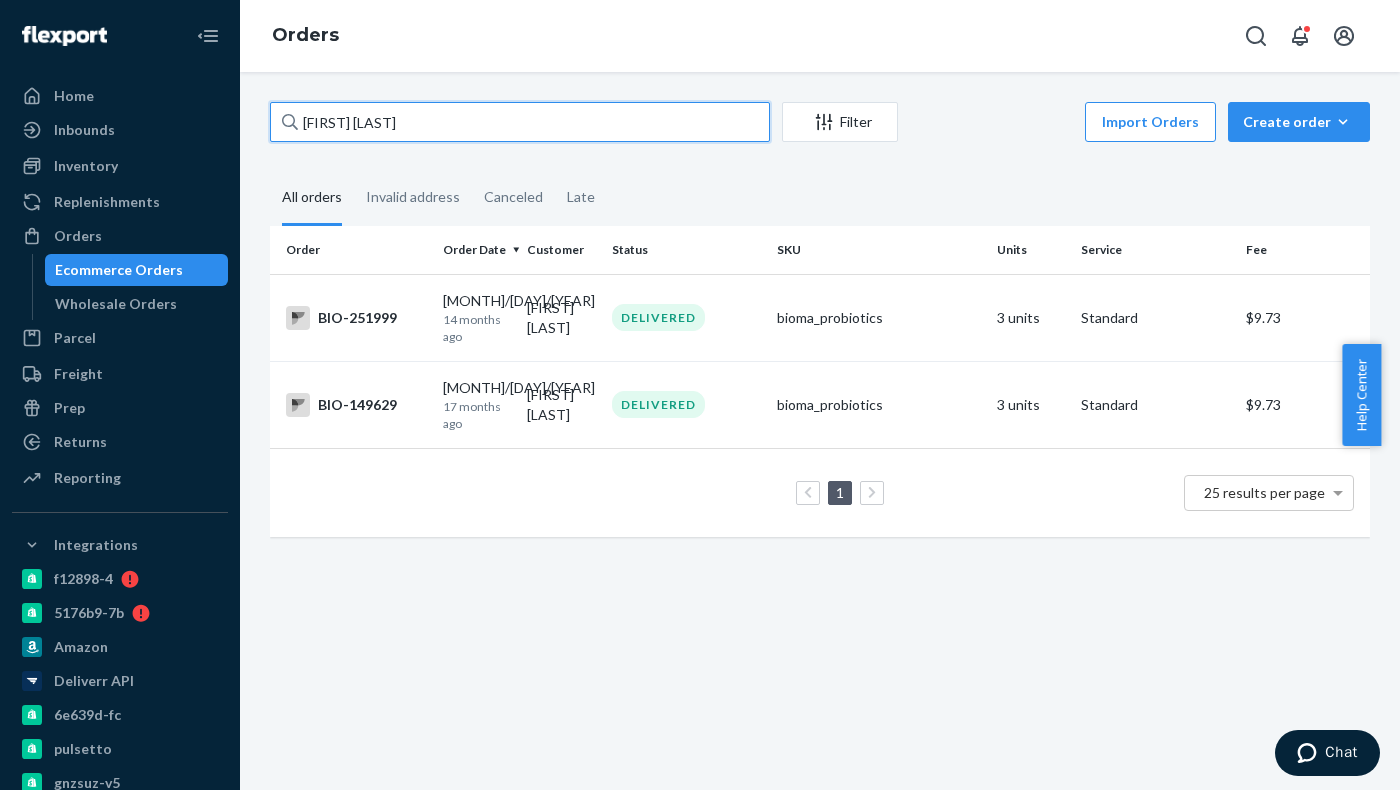 type on "[FIRST] [LAST]" 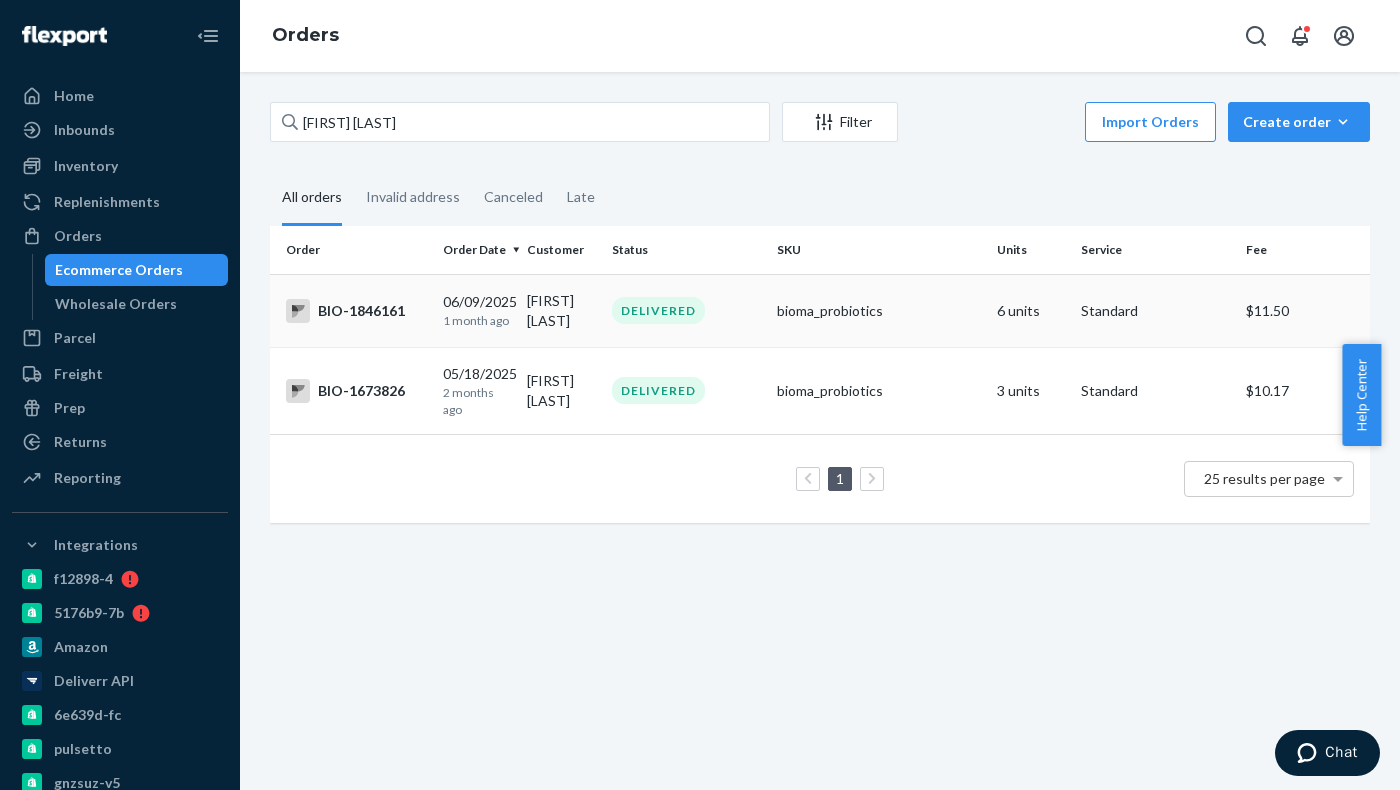 click on "DELIVERED" at bounding box center (686, 310) 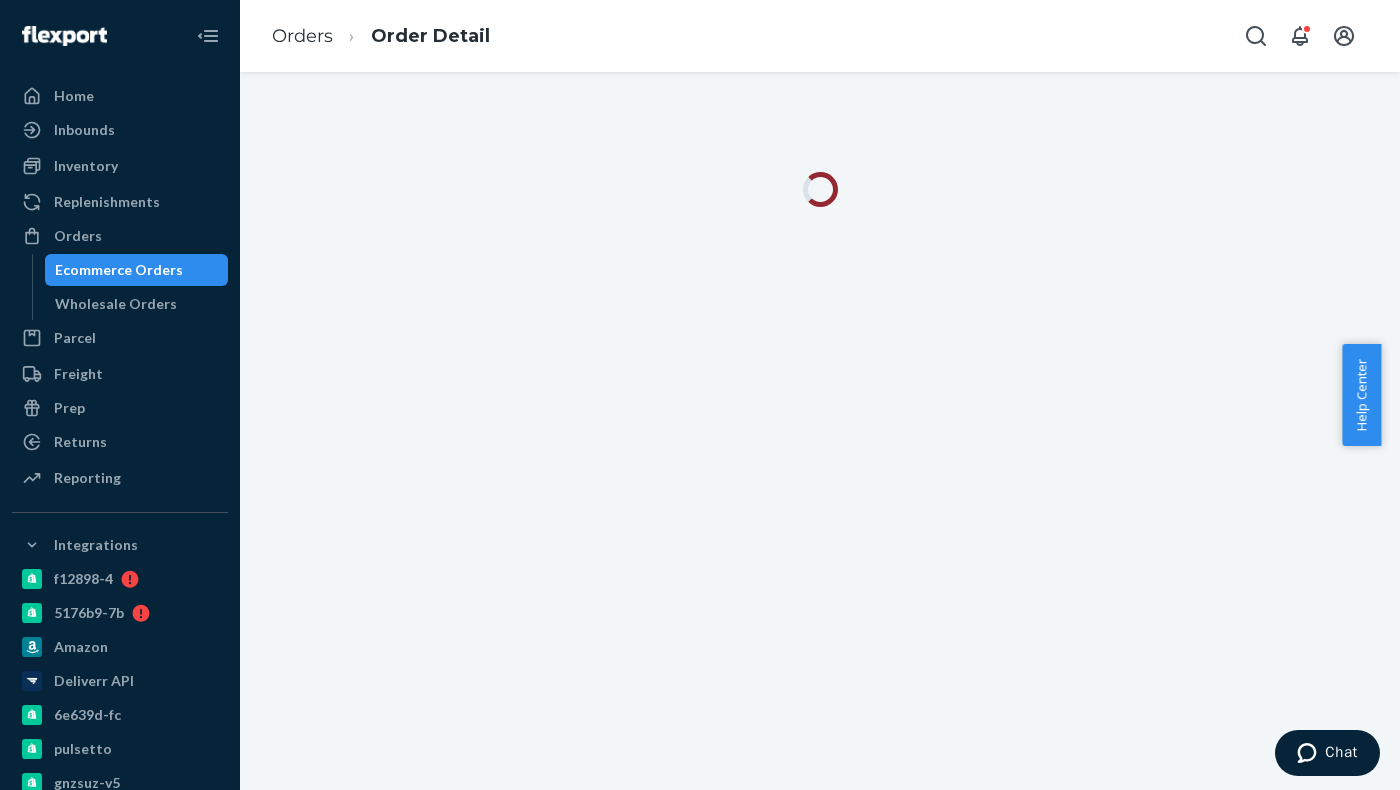 click at bounding box center [820, 431] 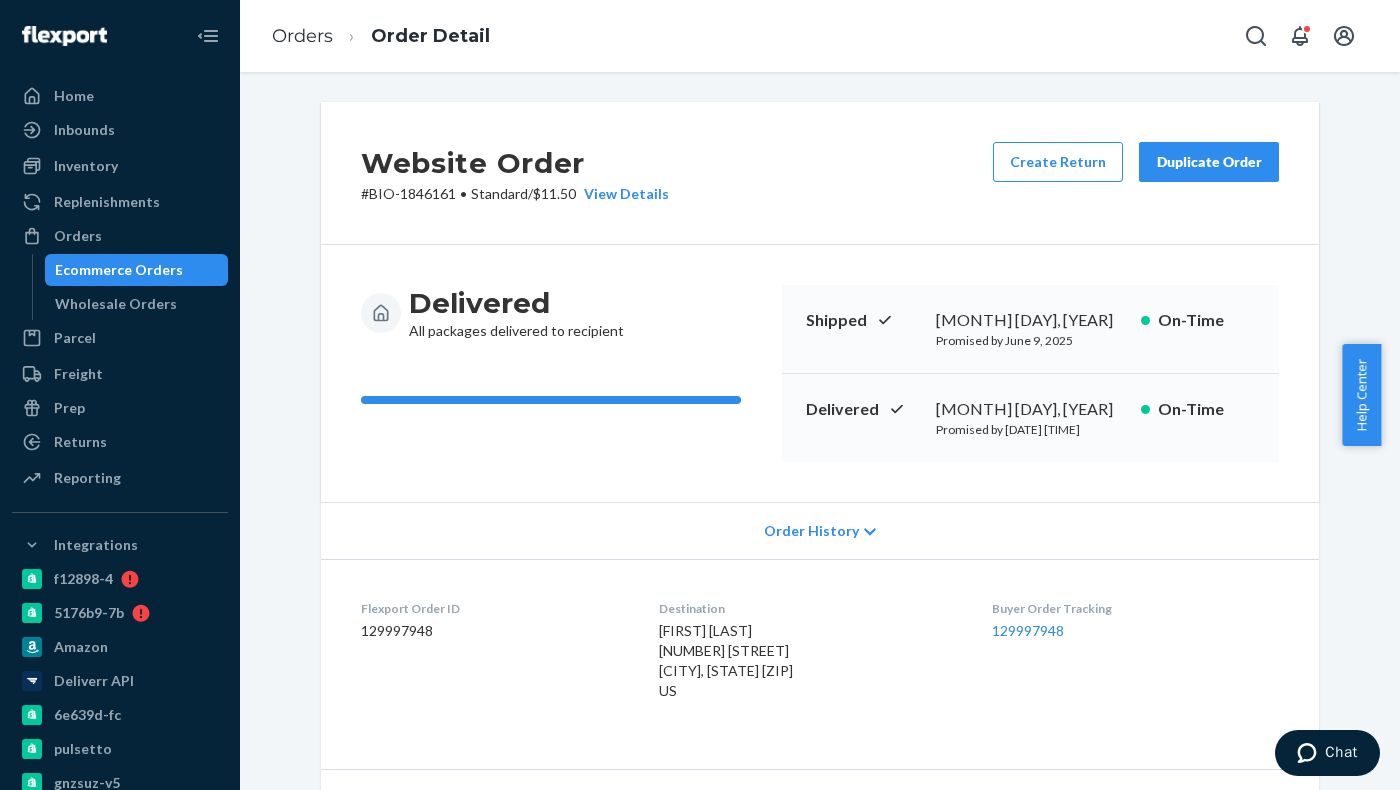 click on "Delivered All packages delivered to recipient Shipped [DATE] [TIME] Promised by [DATE] [TIME] On-Time Delivered [DATE] [TIME] Promised by [DATE] [TIME] On-Time" at bounding box center [820, 373] 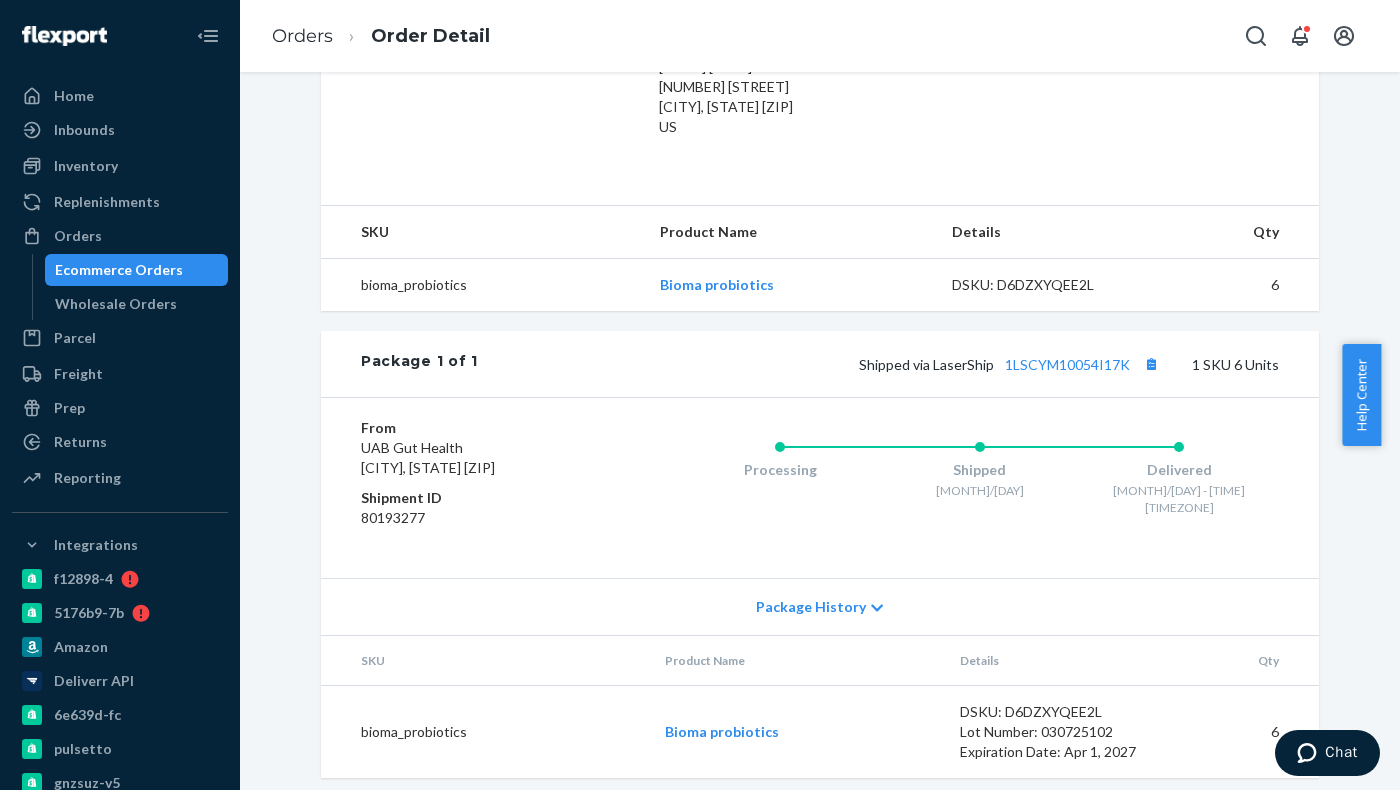 scroll, scrollTop: 576, scrollLeft: 0, axis: vertical 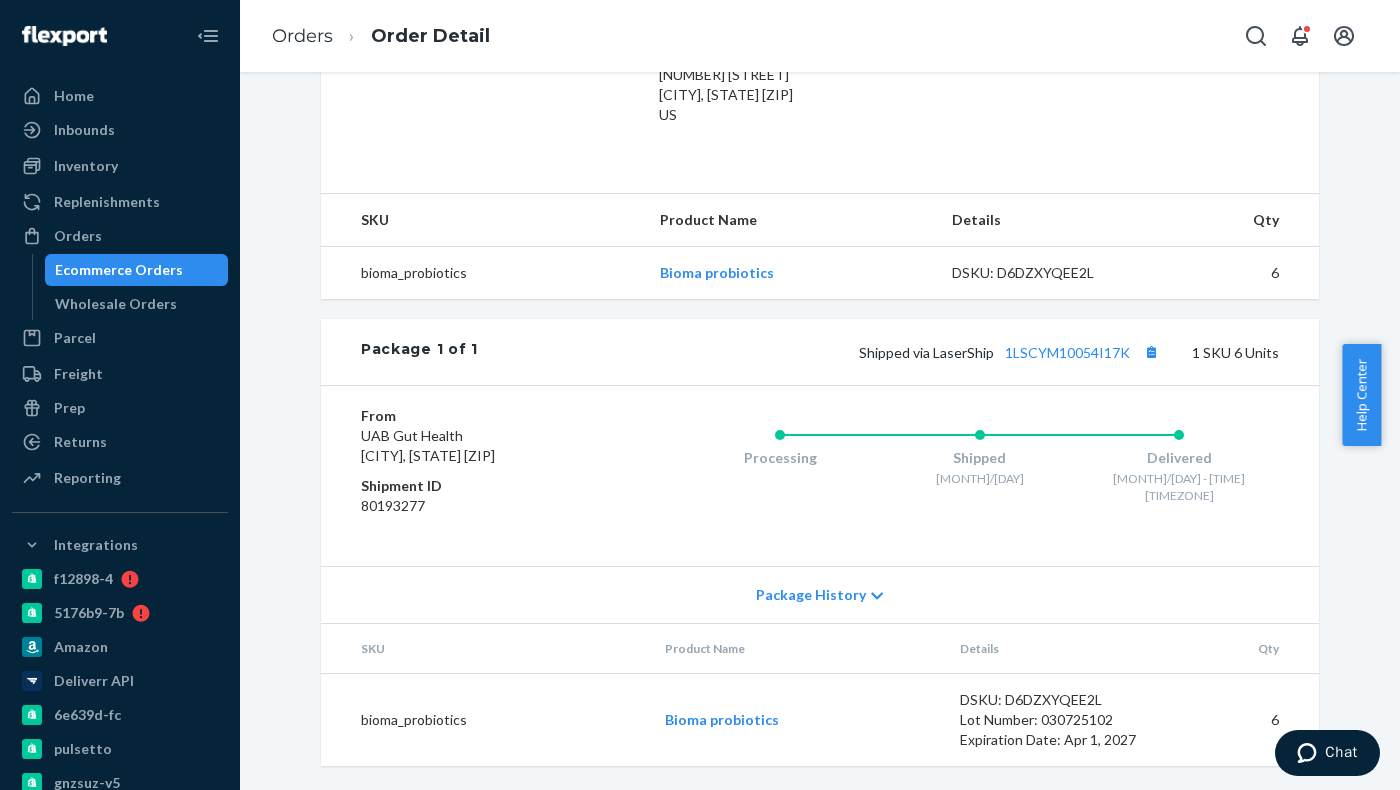 click on "Processing Shipped [MONTH]/[DAY] Delivered [MONTH]/[DAY] - [TIME] [TIMEZONE]" at bounding box center [939, 476] 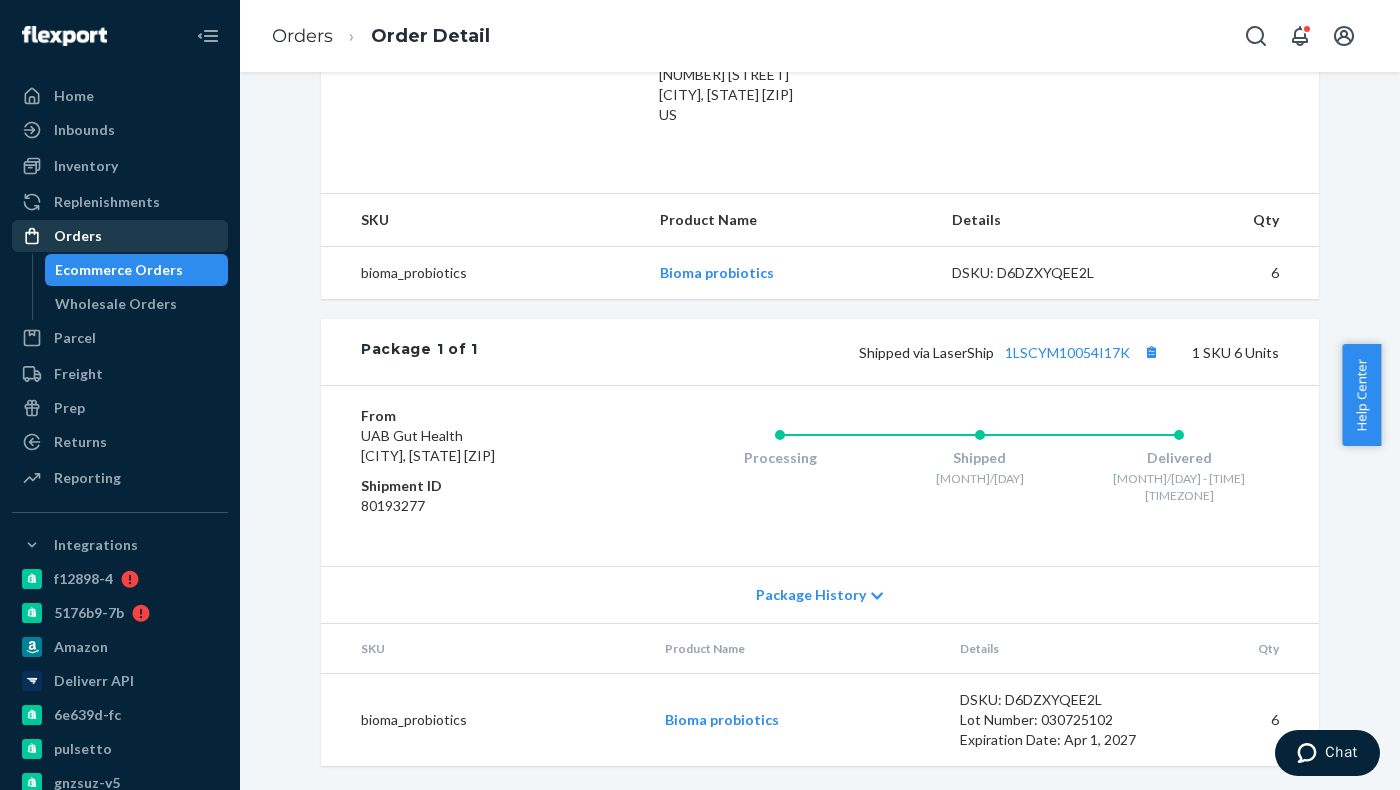 click on "Orders" at bounding box center (120, 236) 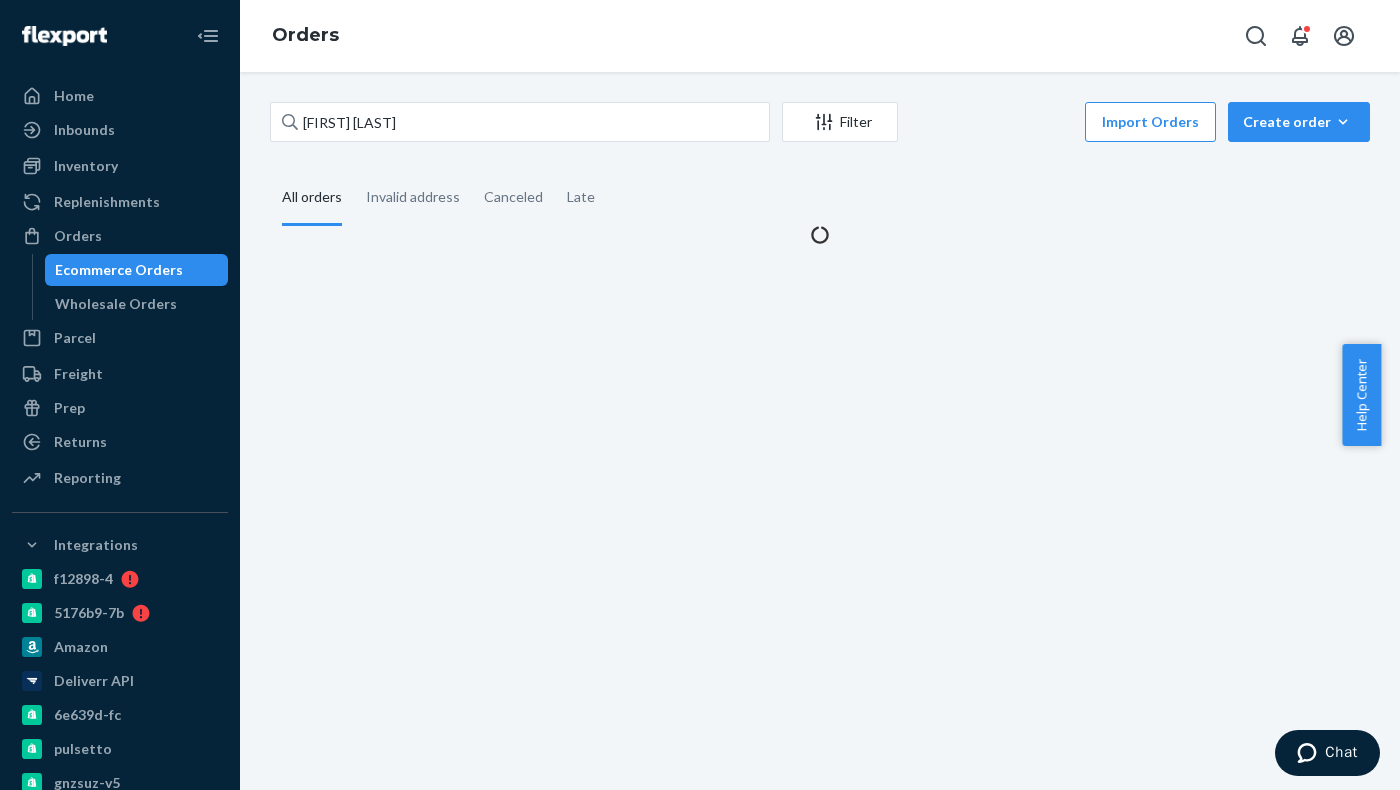 scroll, scrollTop: 0, scrollLeft: 0, axis: both 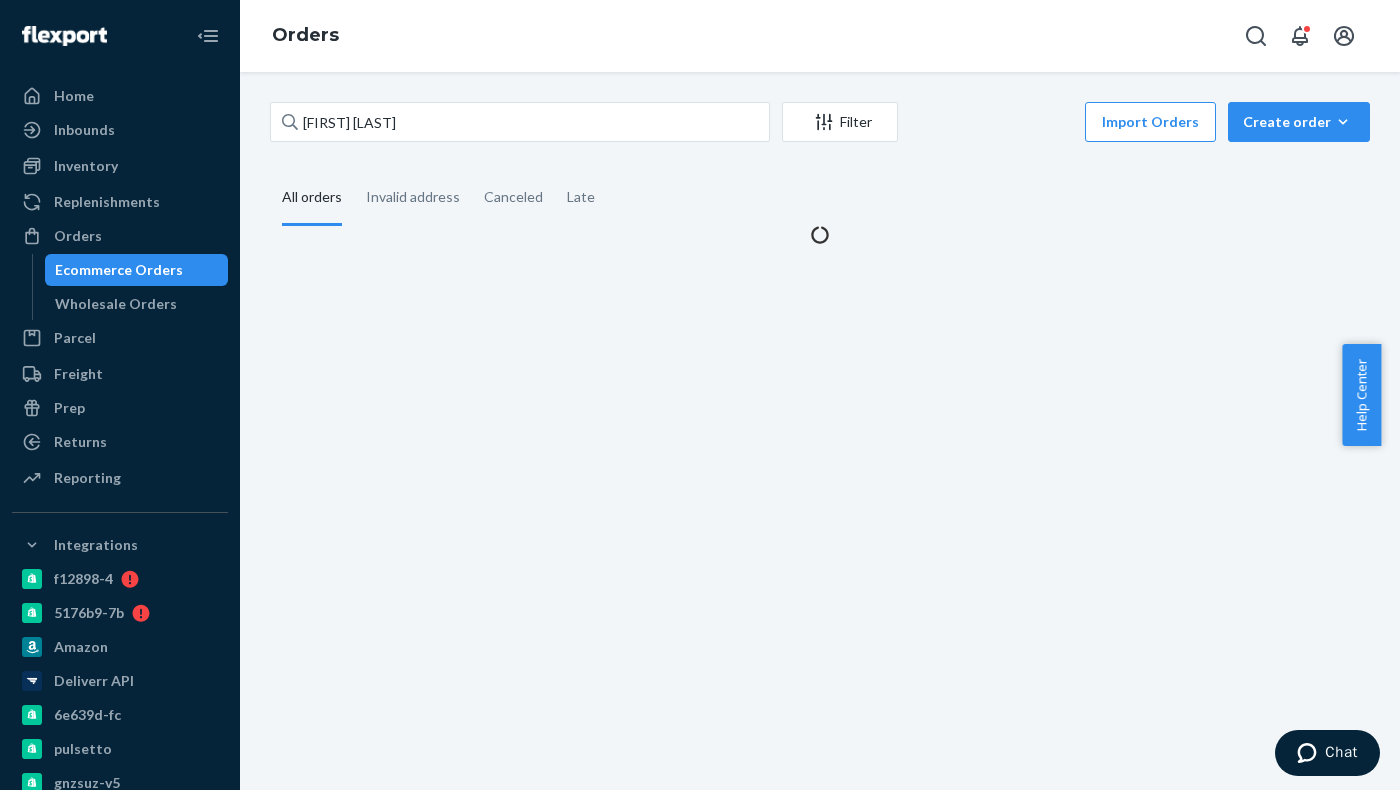 click on "[FIRST] [LAST] Filter Import Orders Create order Ecommerce order Removal order All orders Invalid address Canceled Late" at bounding box center [820, 173] 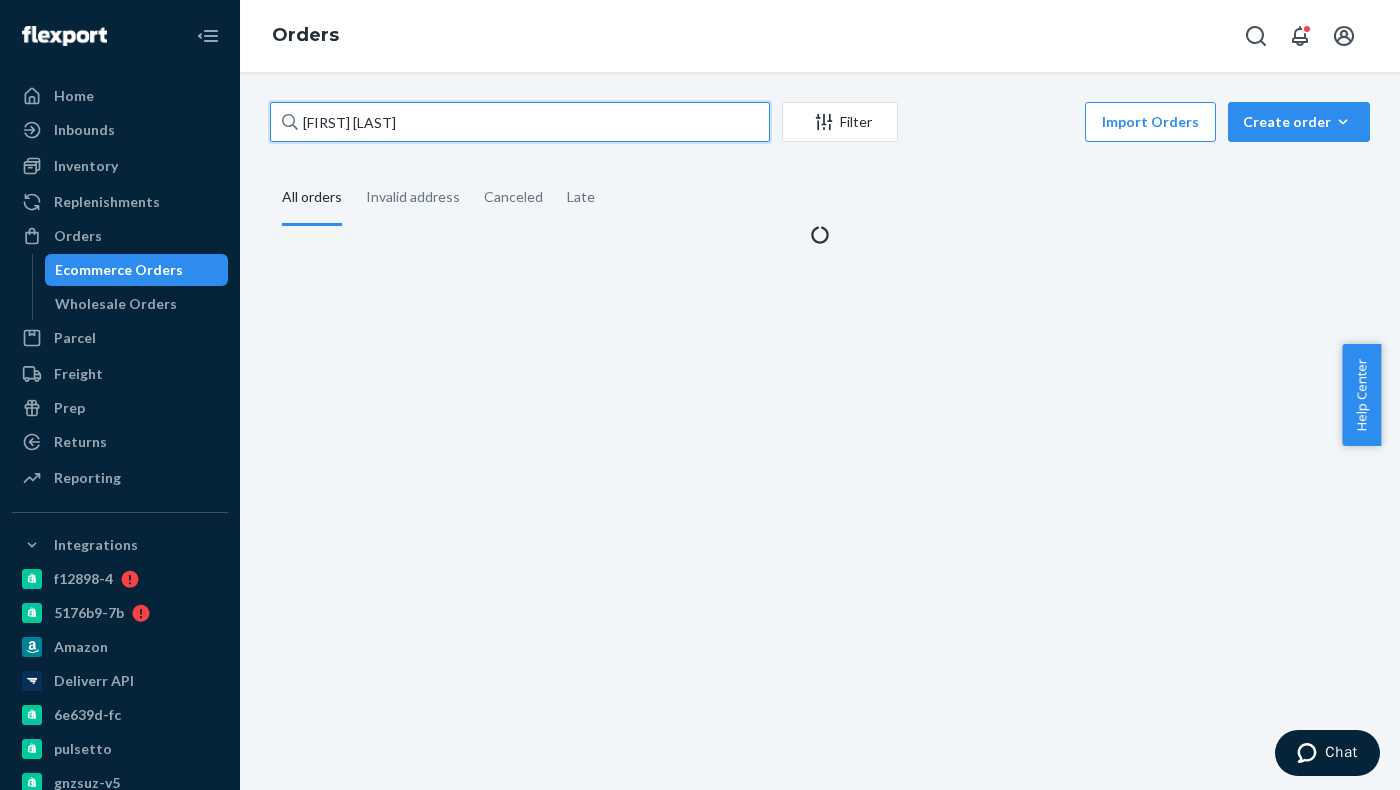 click on "[FIRST] [LAST]" at bounding box center [520, 122] 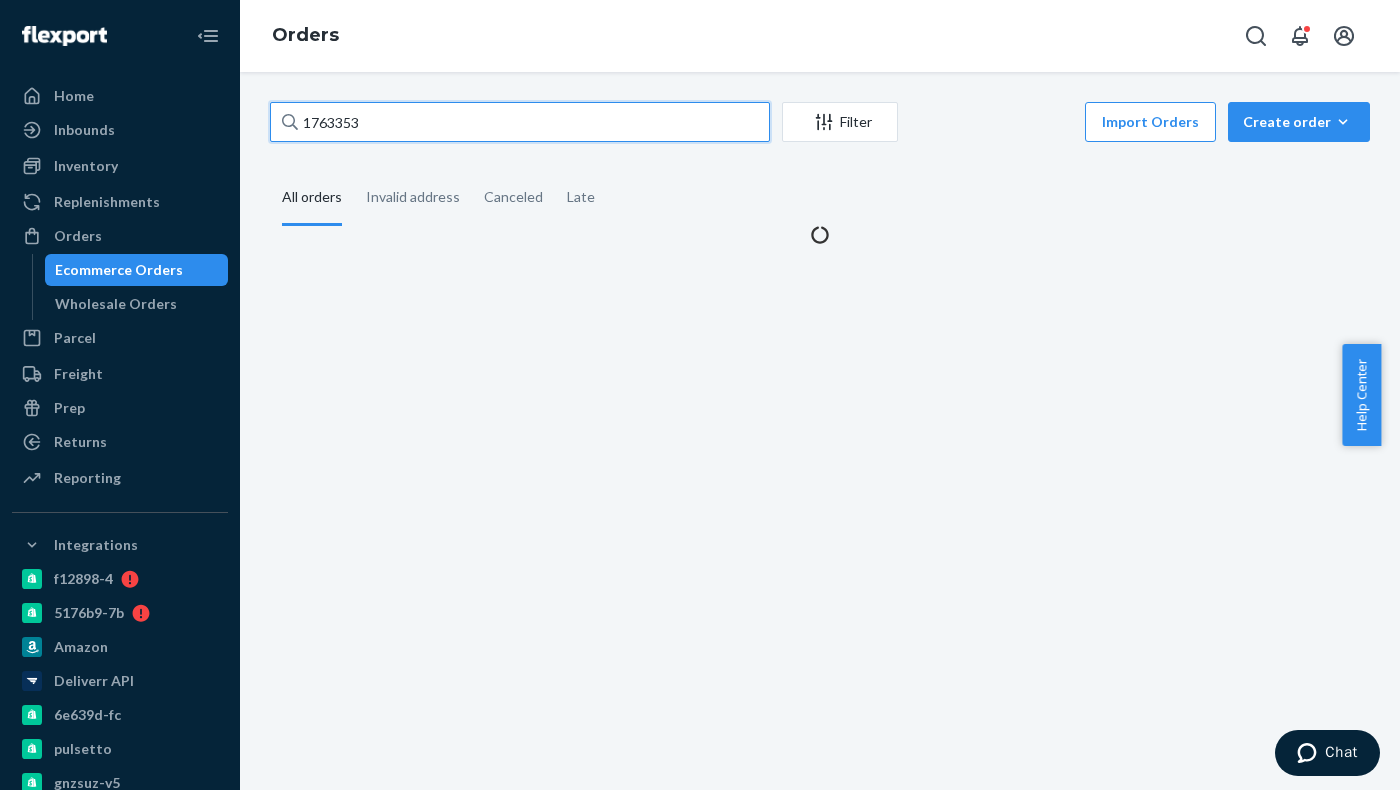 type on "1763353" 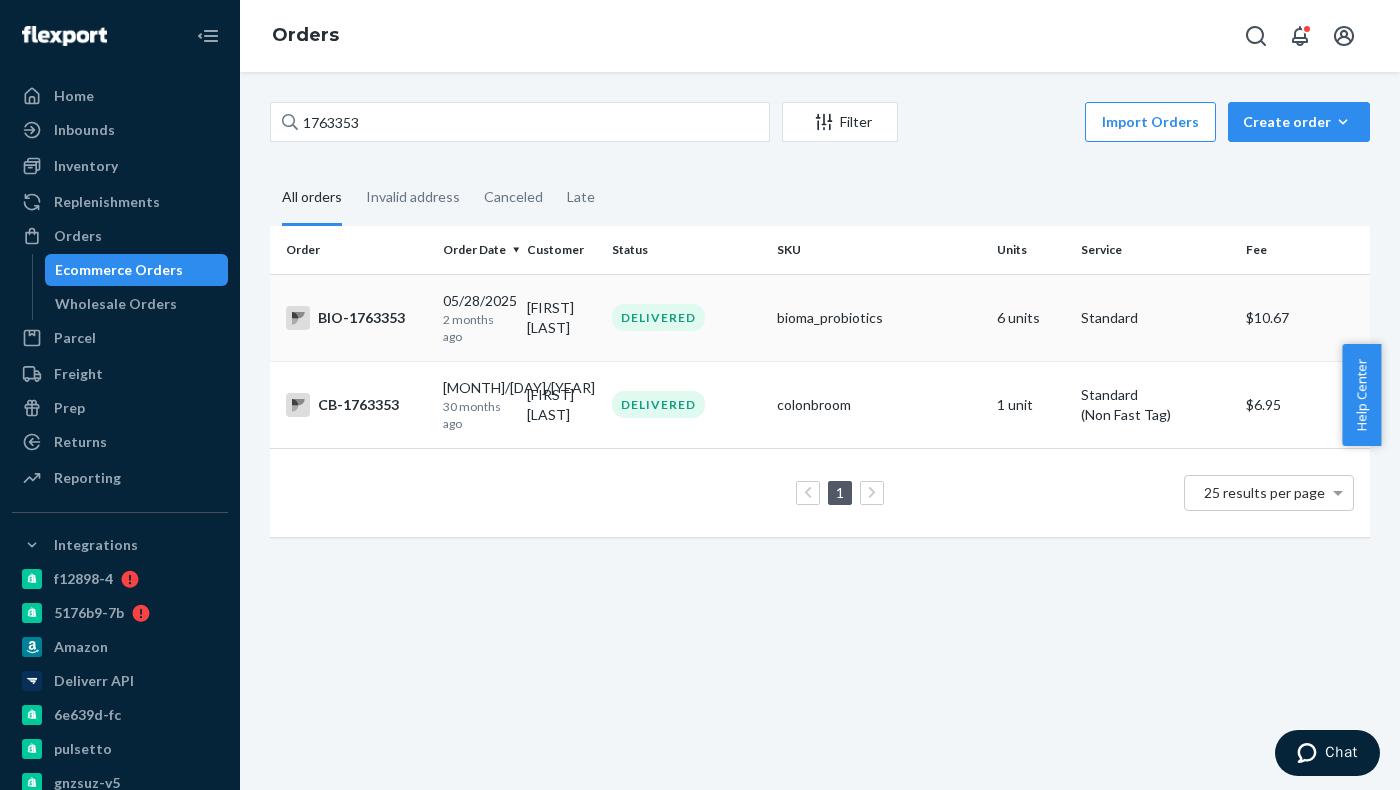 click on "DELIVERED" at bounding box center (658, 317) 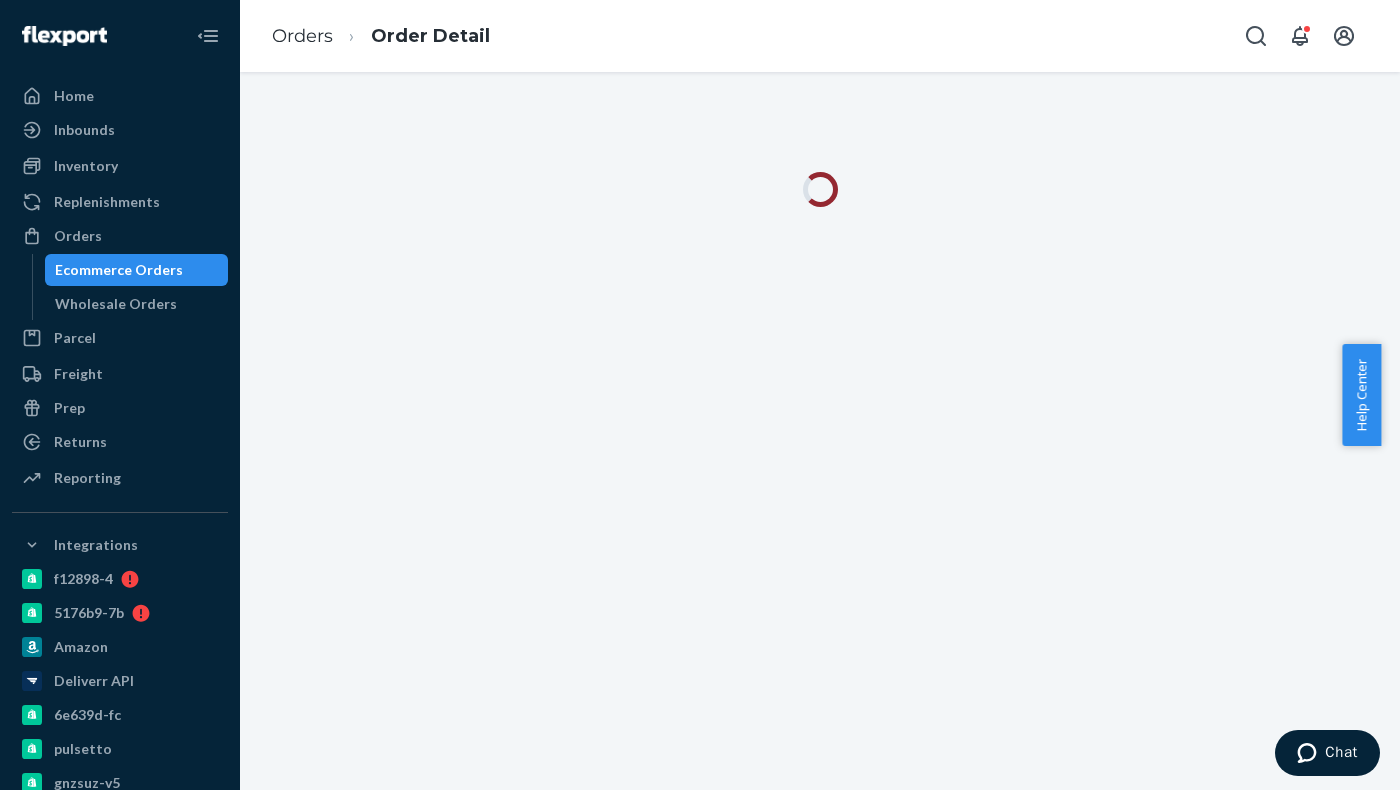 click at bounding box center (820, 431) 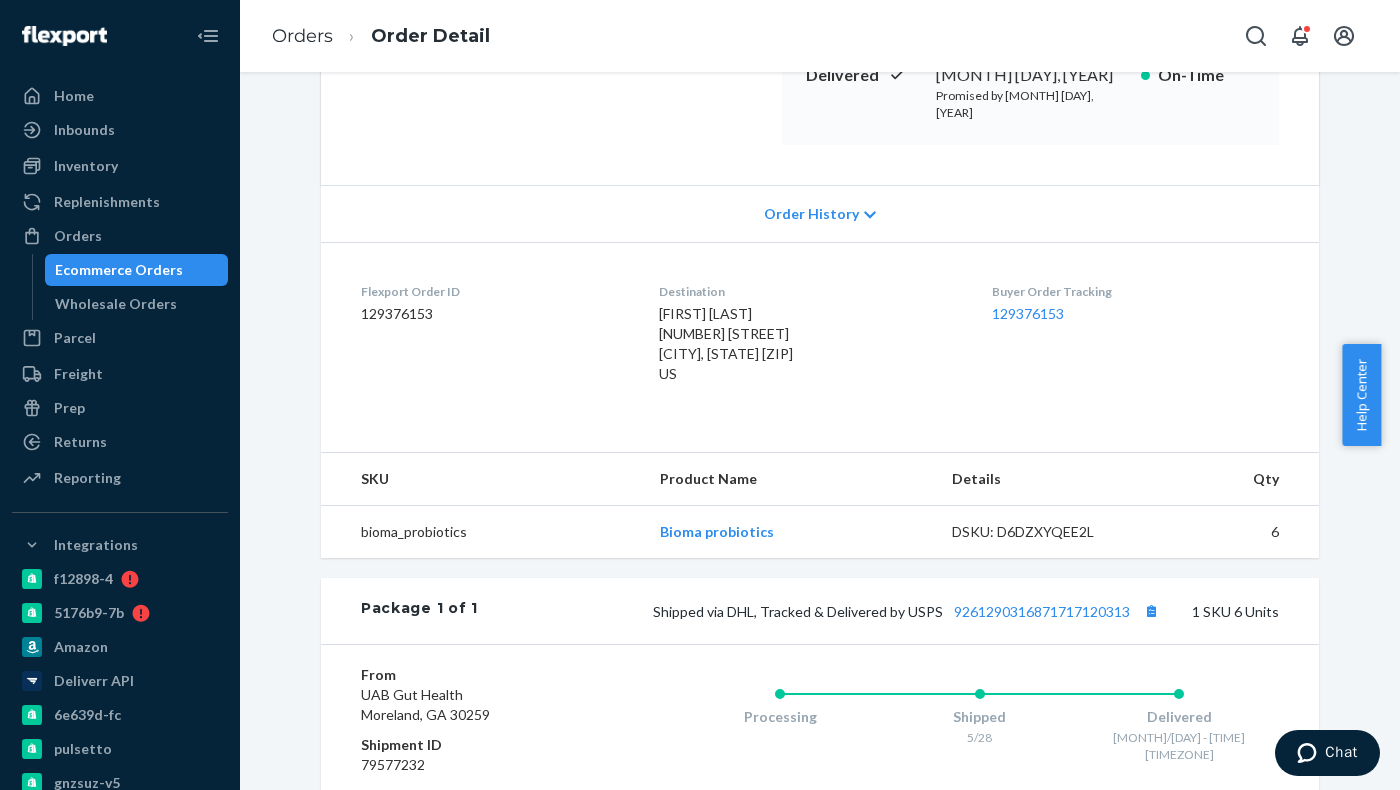 scroll, scrollTop: 375, scrollLeft: 0, axis: vertical 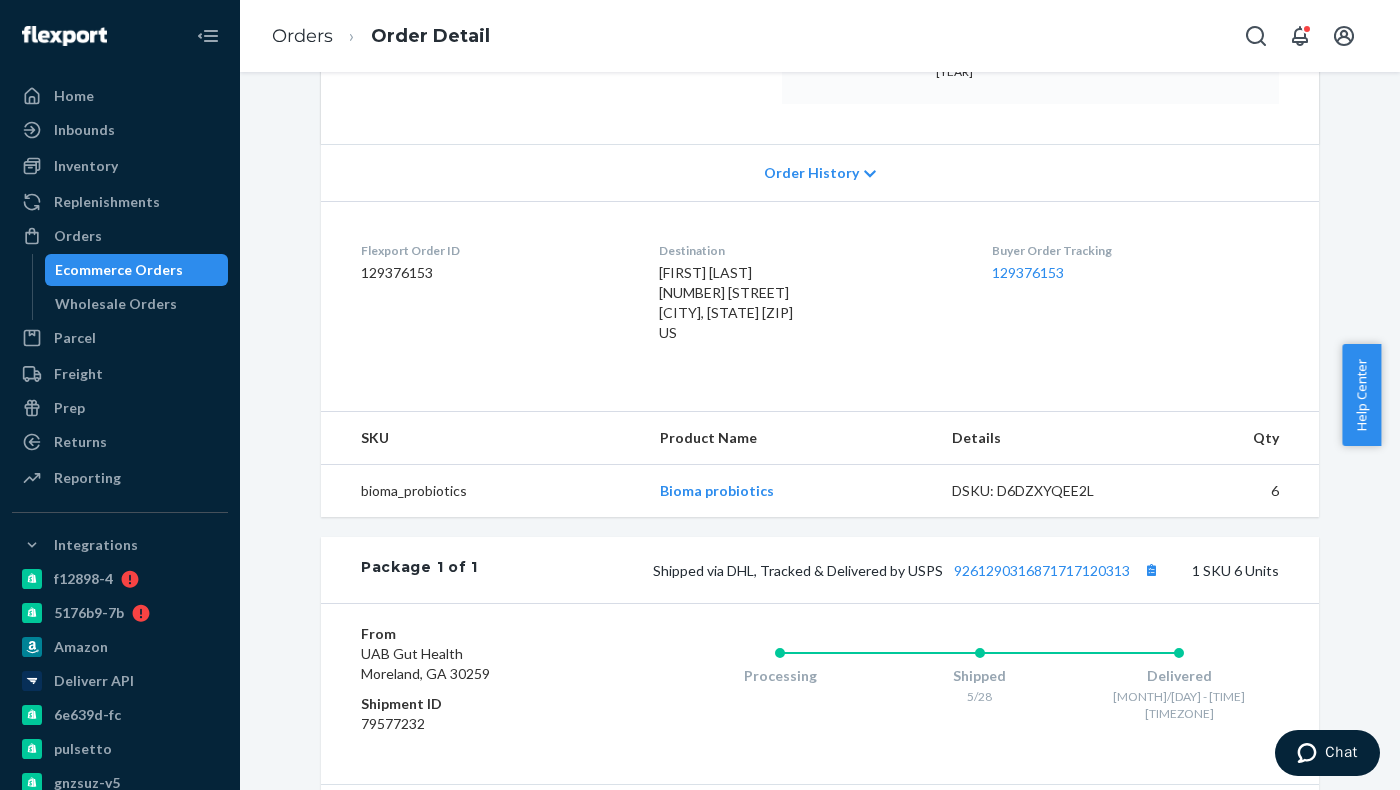 click on "Orders Order Detail" at bounding box center (820, 36) 